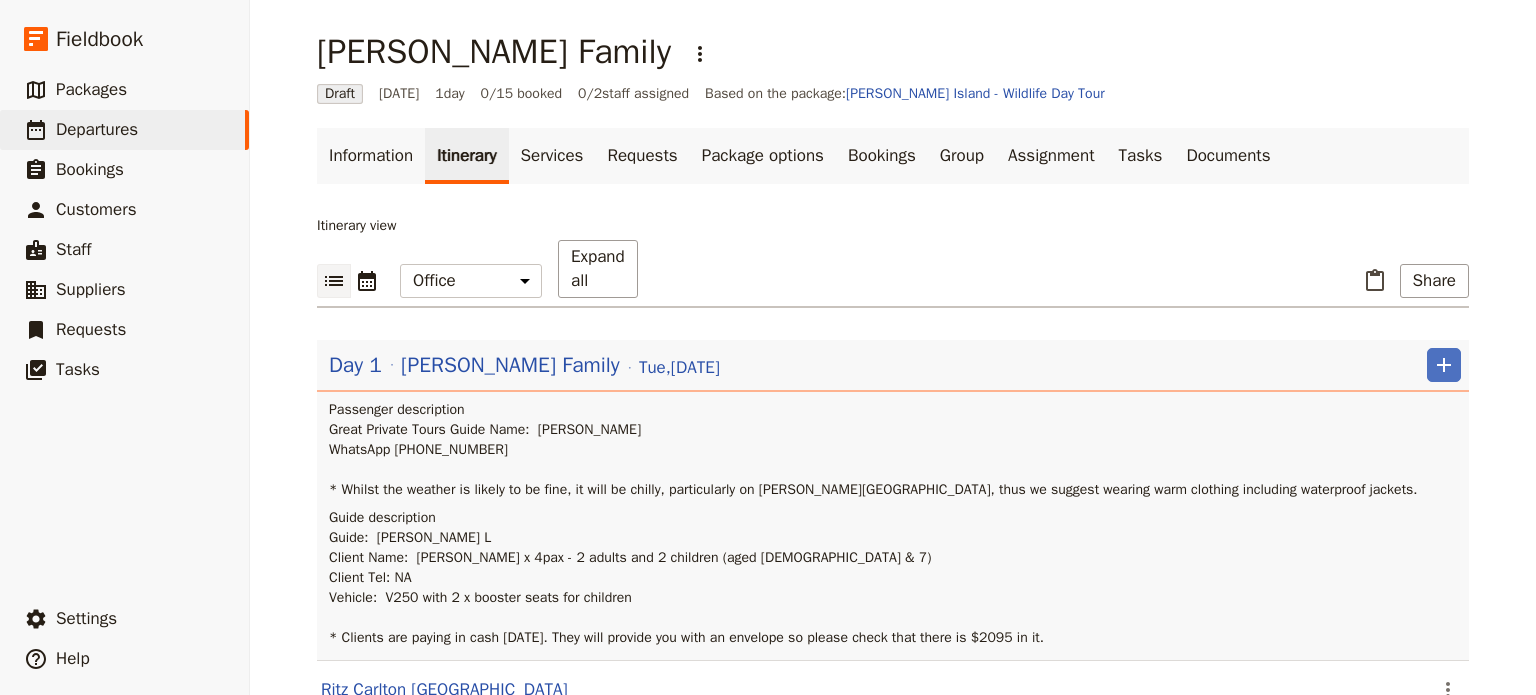 scroll, scrollTop: 0, scrollLeft: 0, axis: both 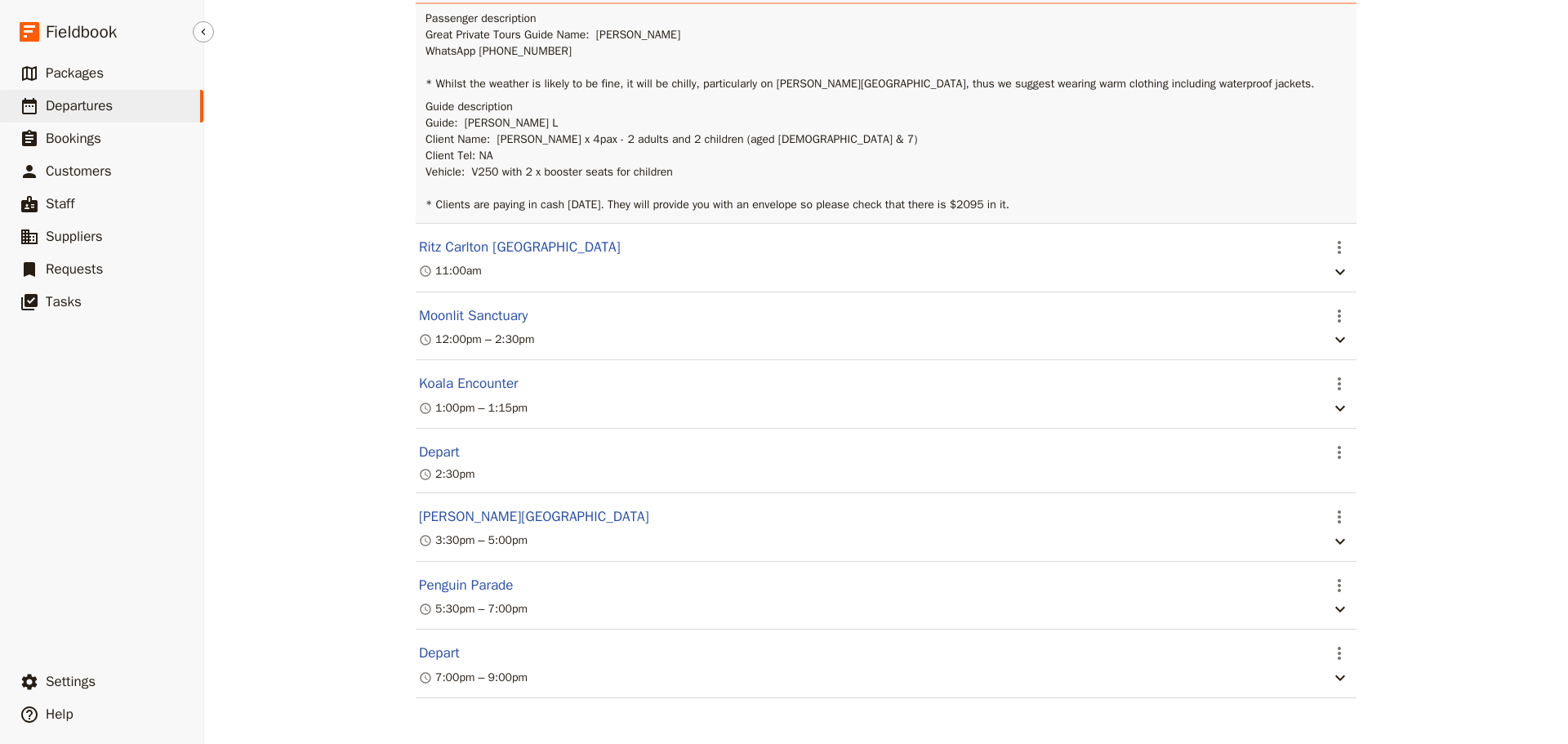 click on "Departures" at bounding box center (79, 105) 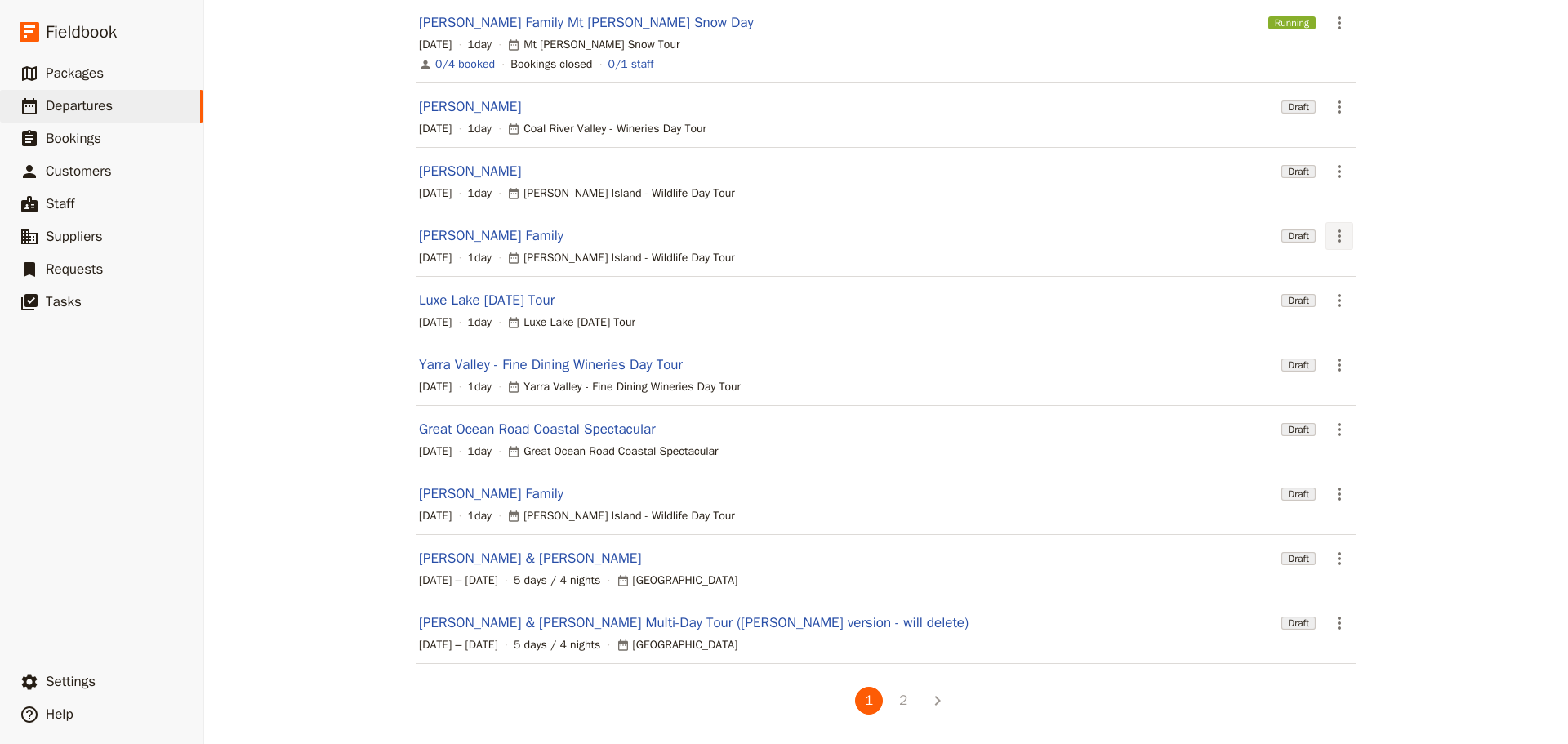 click 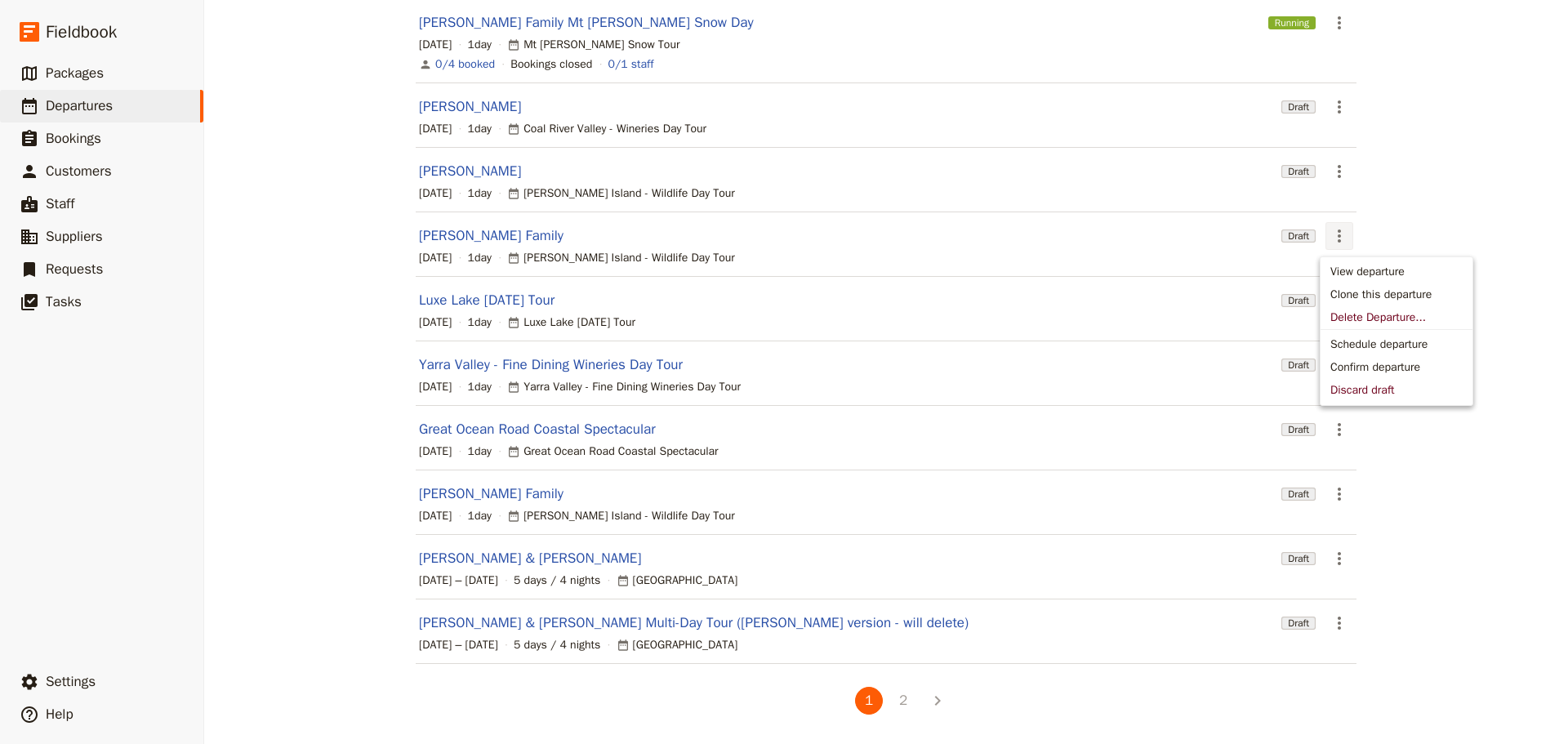 click on "[PERSON_NAME] Family" at bounding box center (847, 236) 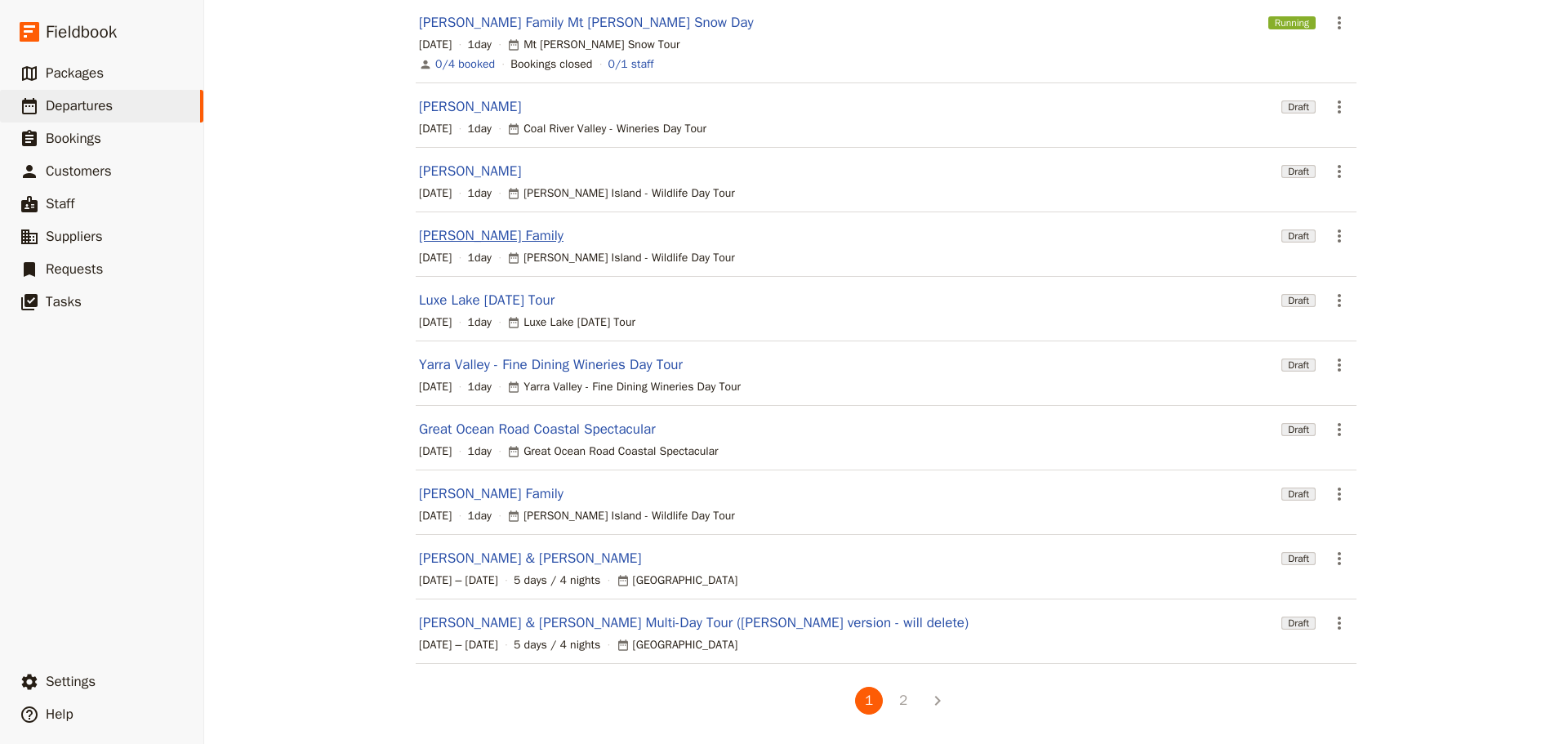 click on "[PERSON_NAME] Family" at bounding box center [491, 236] 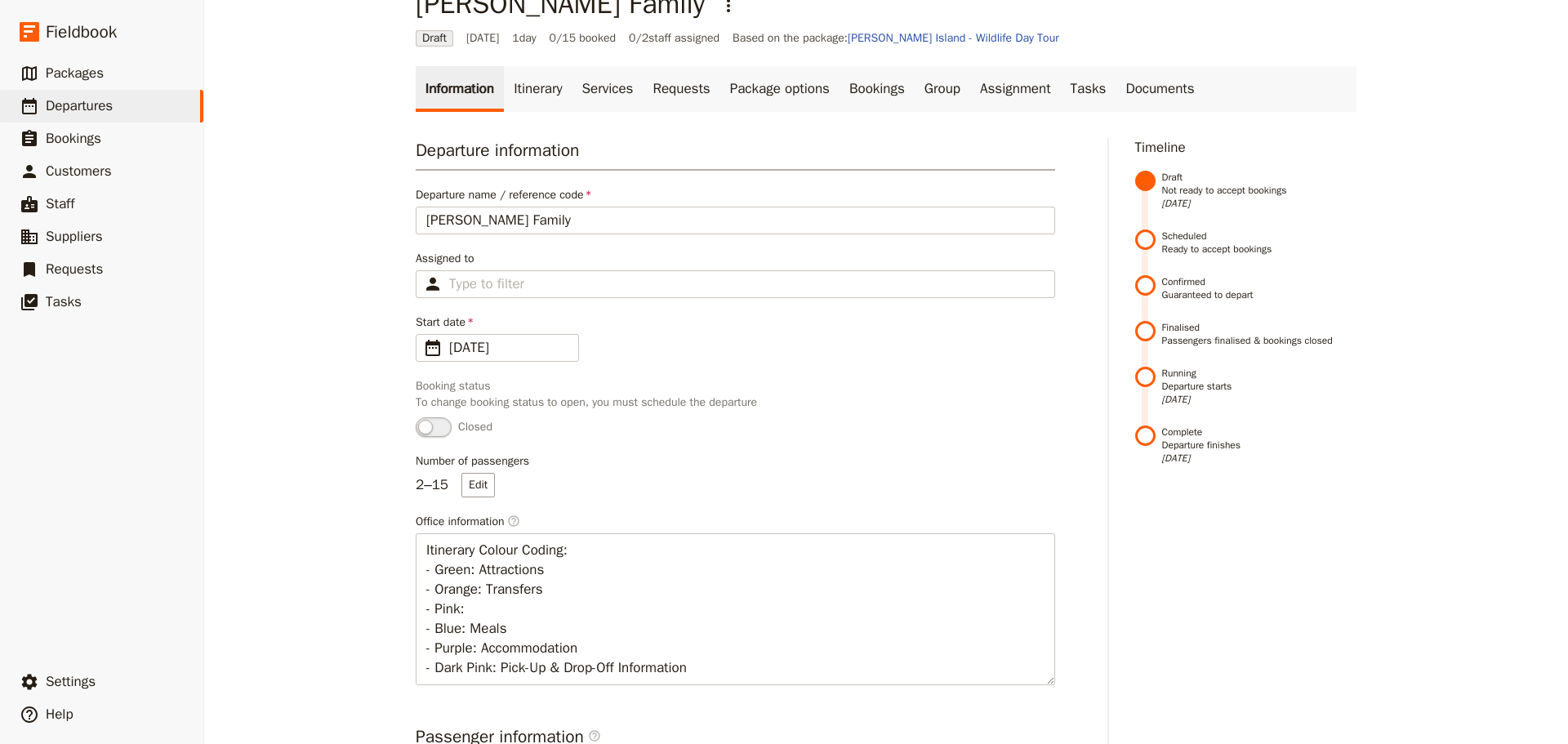 scroll, scrollTop: 0, scrollLeft: 0, axis: both 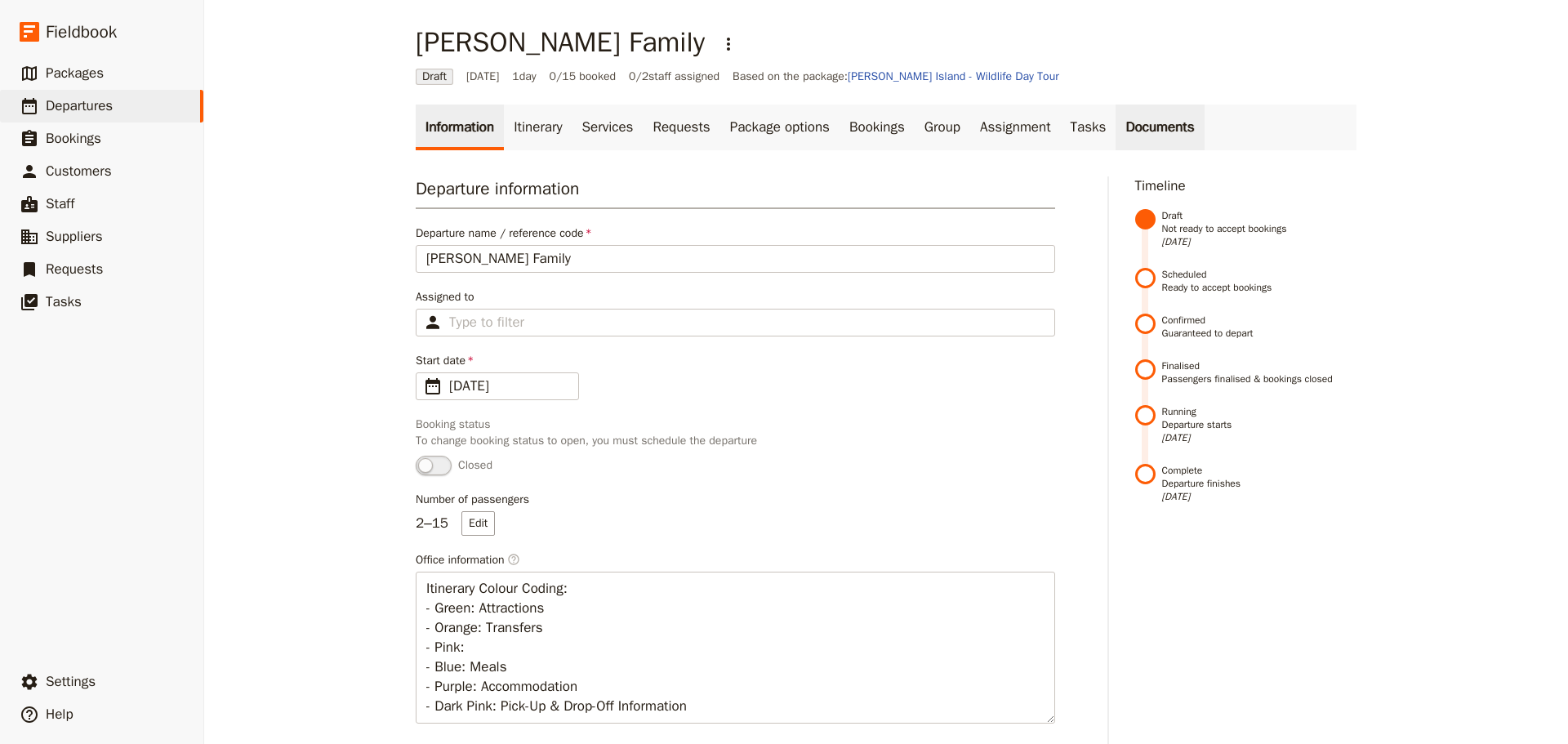 click on "Documents" at bounding box center [1160, 127] 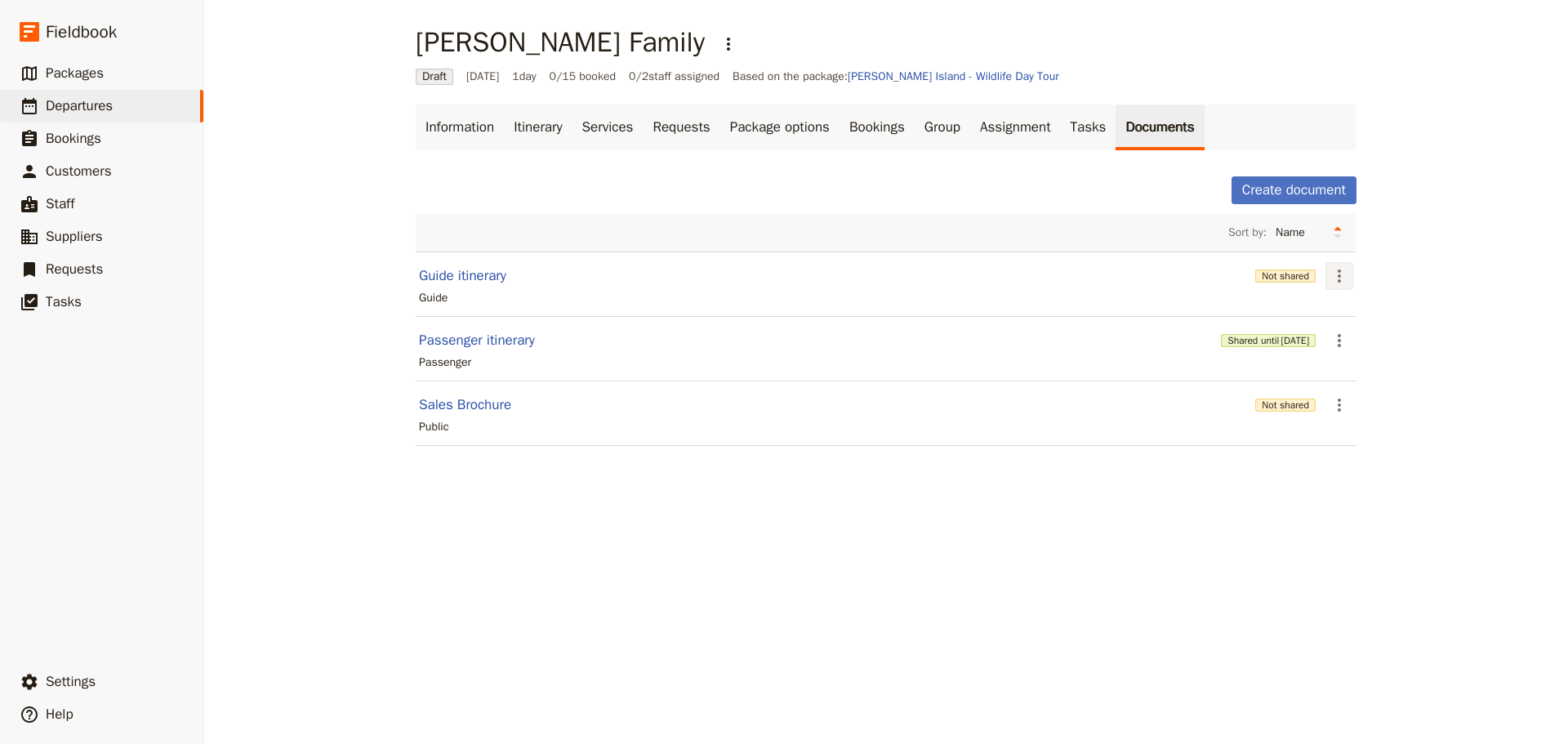 click 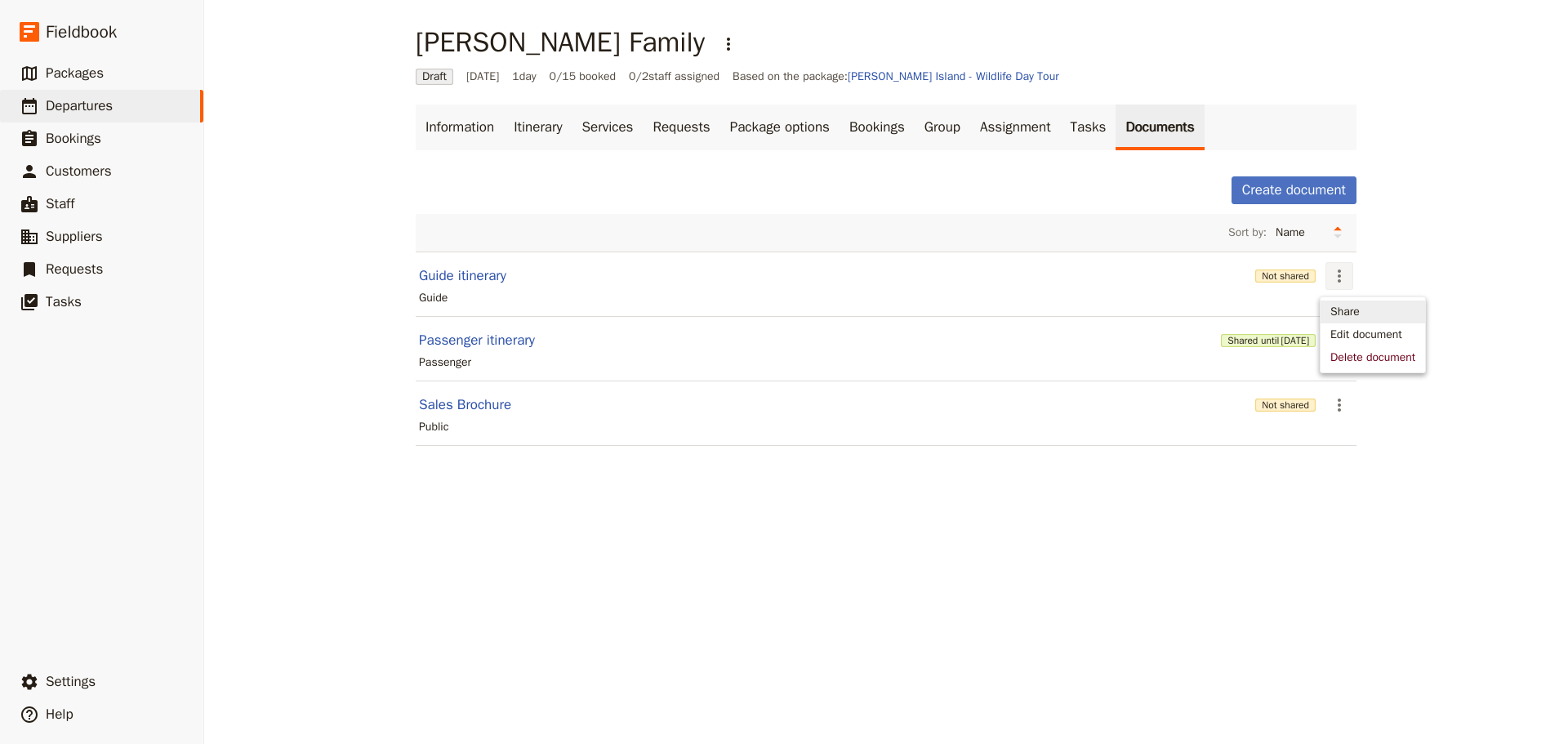 click on "Share" at bounding box center (1345, 312) 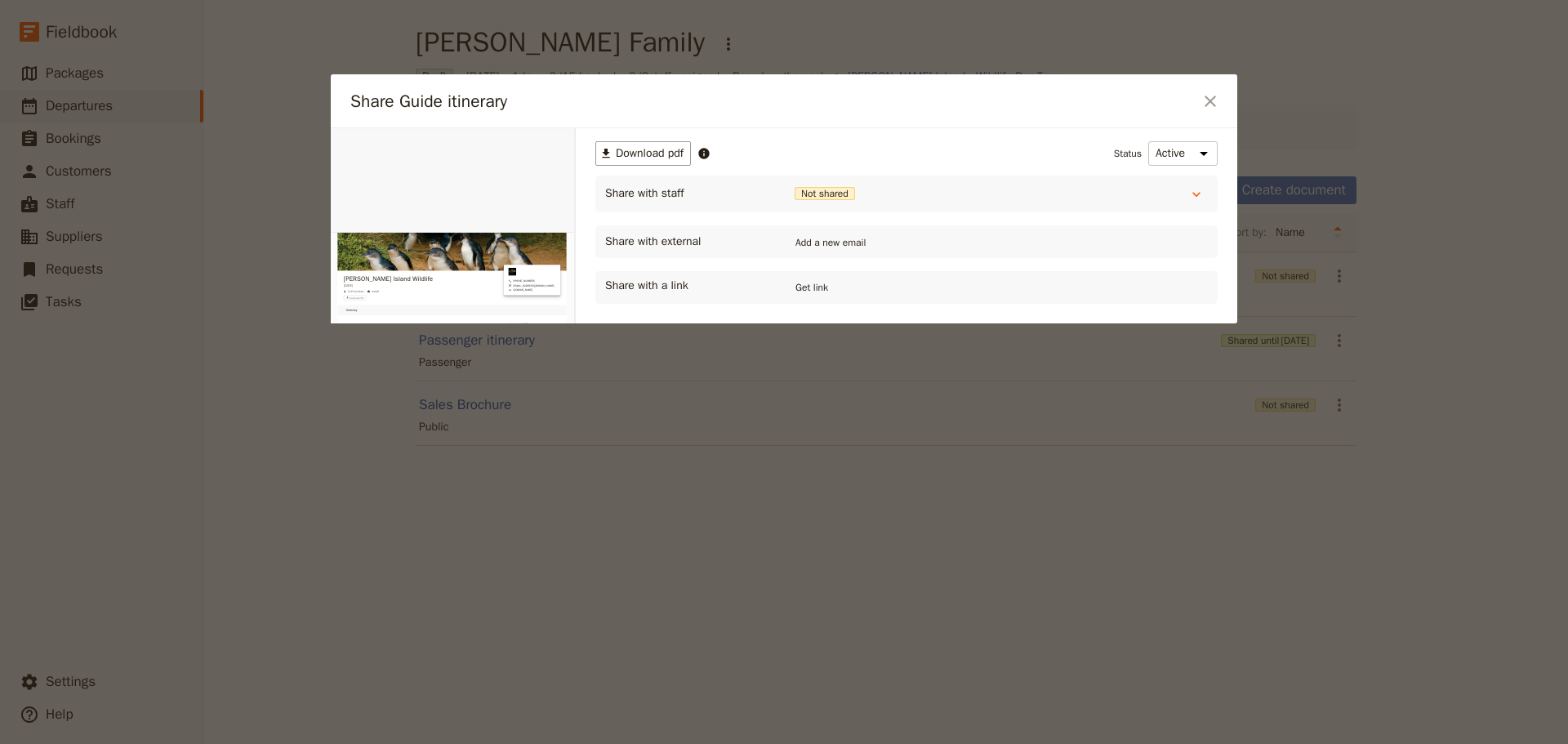 scroll, scrollTop: 0, scrollLeft: 0, axis: both 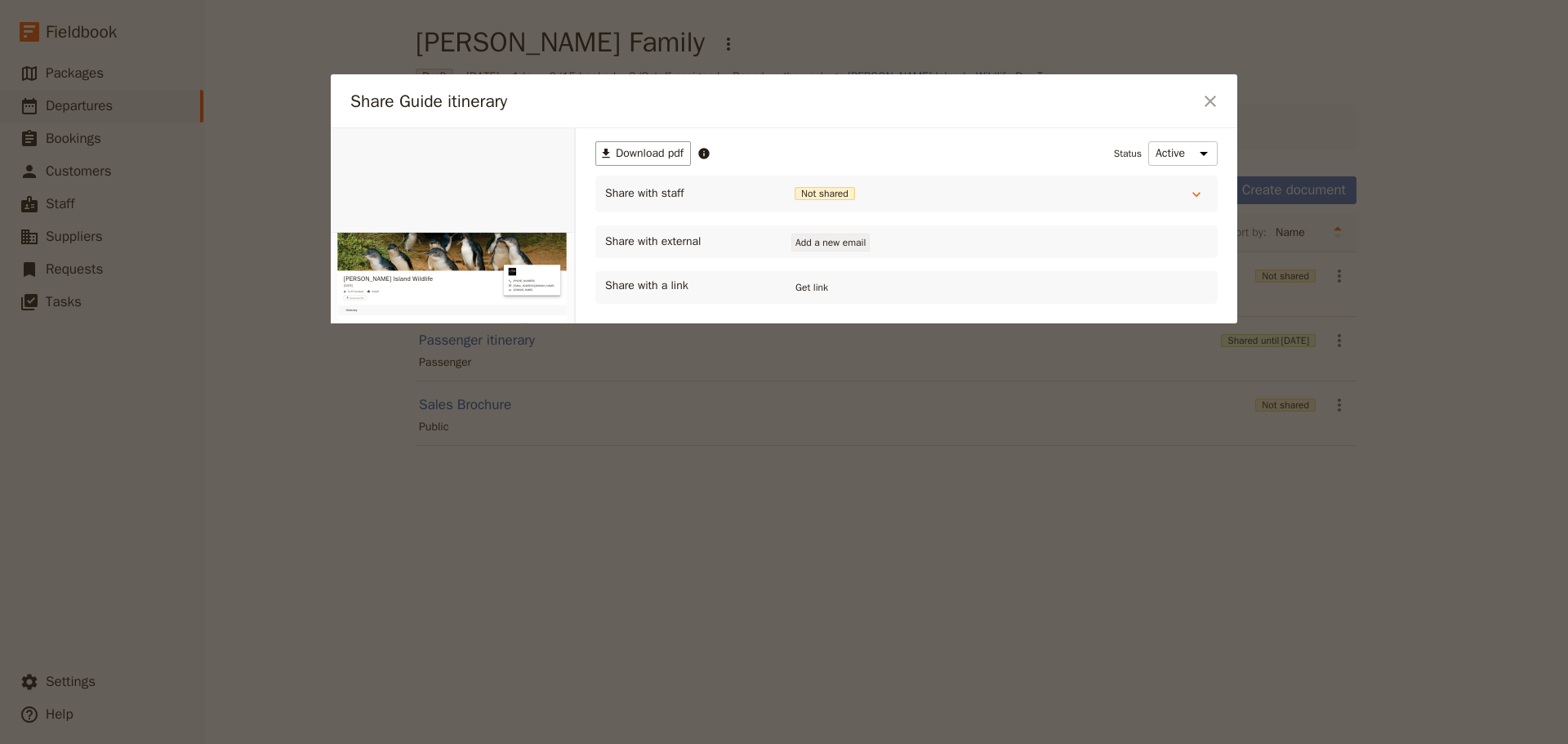 click on "Add a new email" at bounding box center (831, 243) 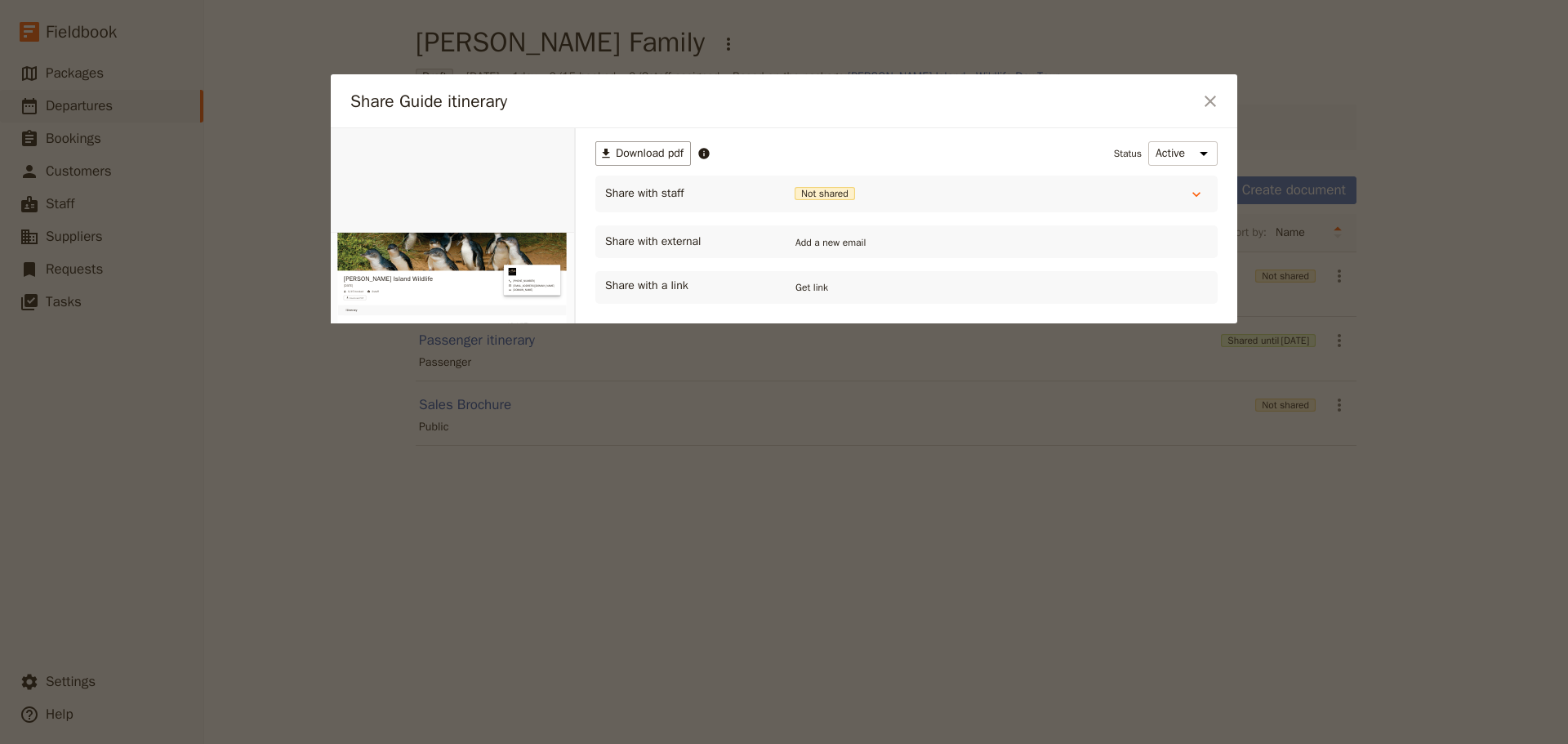click on "Share with external Add a new email" at bounding box center (906, 242) 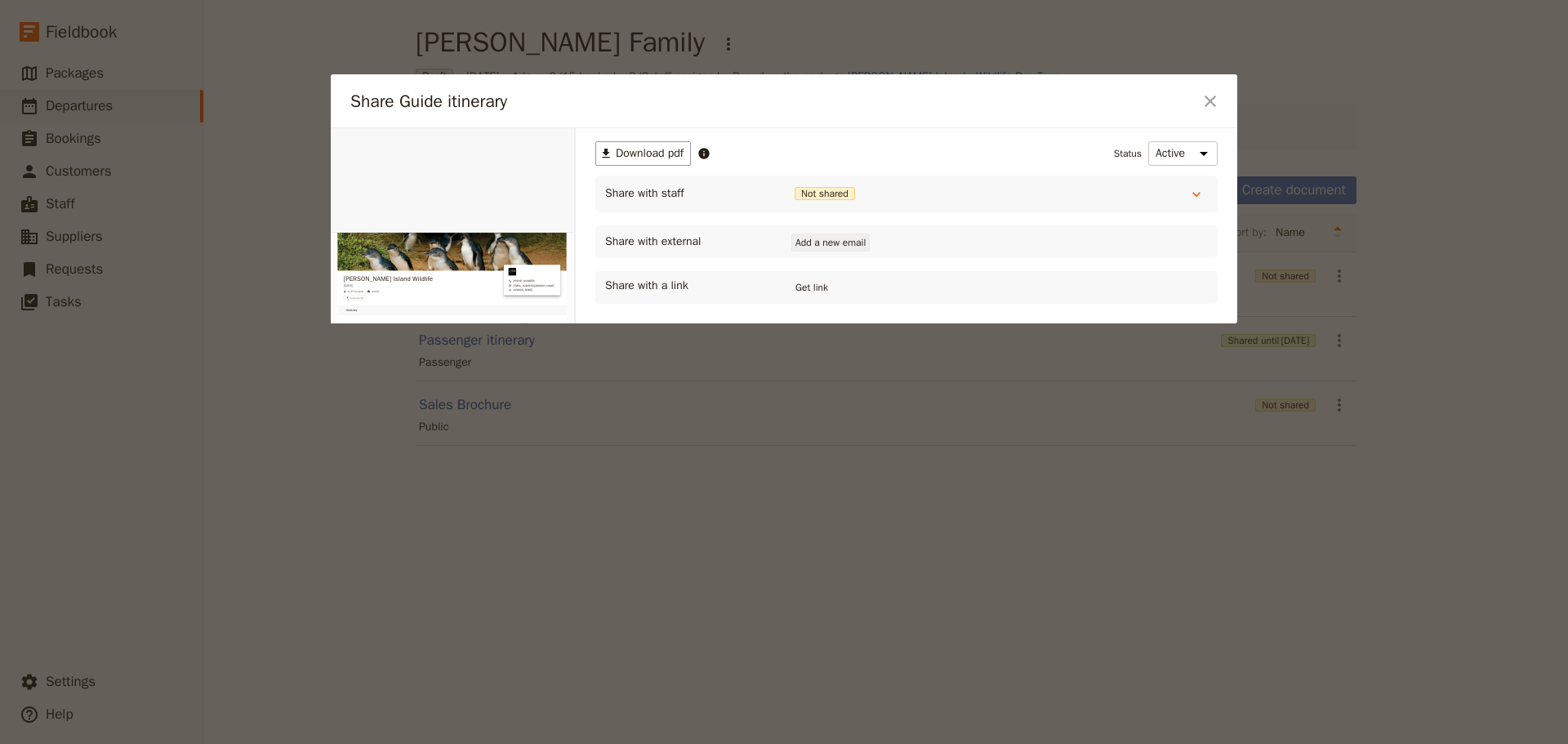click on "Add a new email" at bounding box center [831, 243] 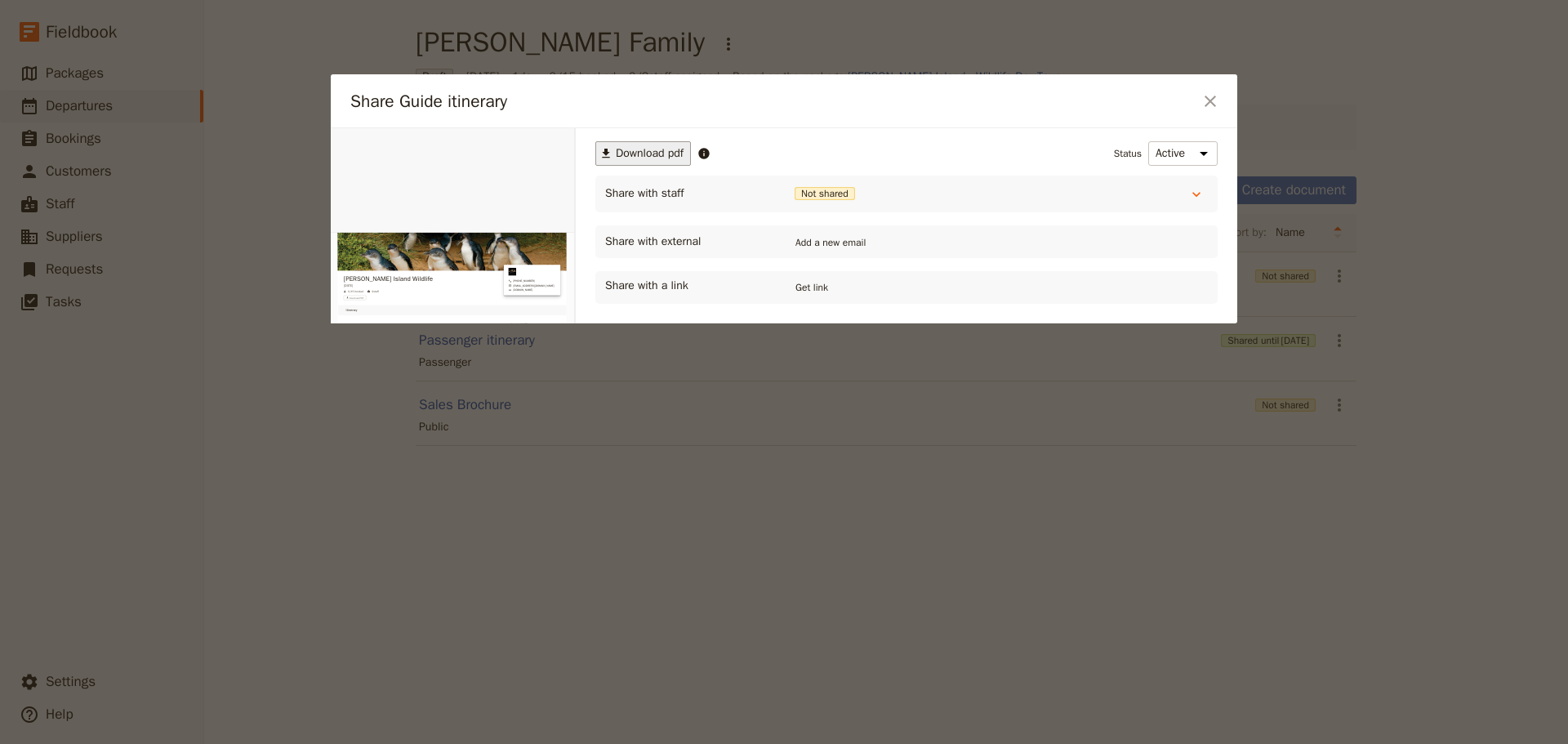 click on "Download pdf" at bounding box center [649, 154] 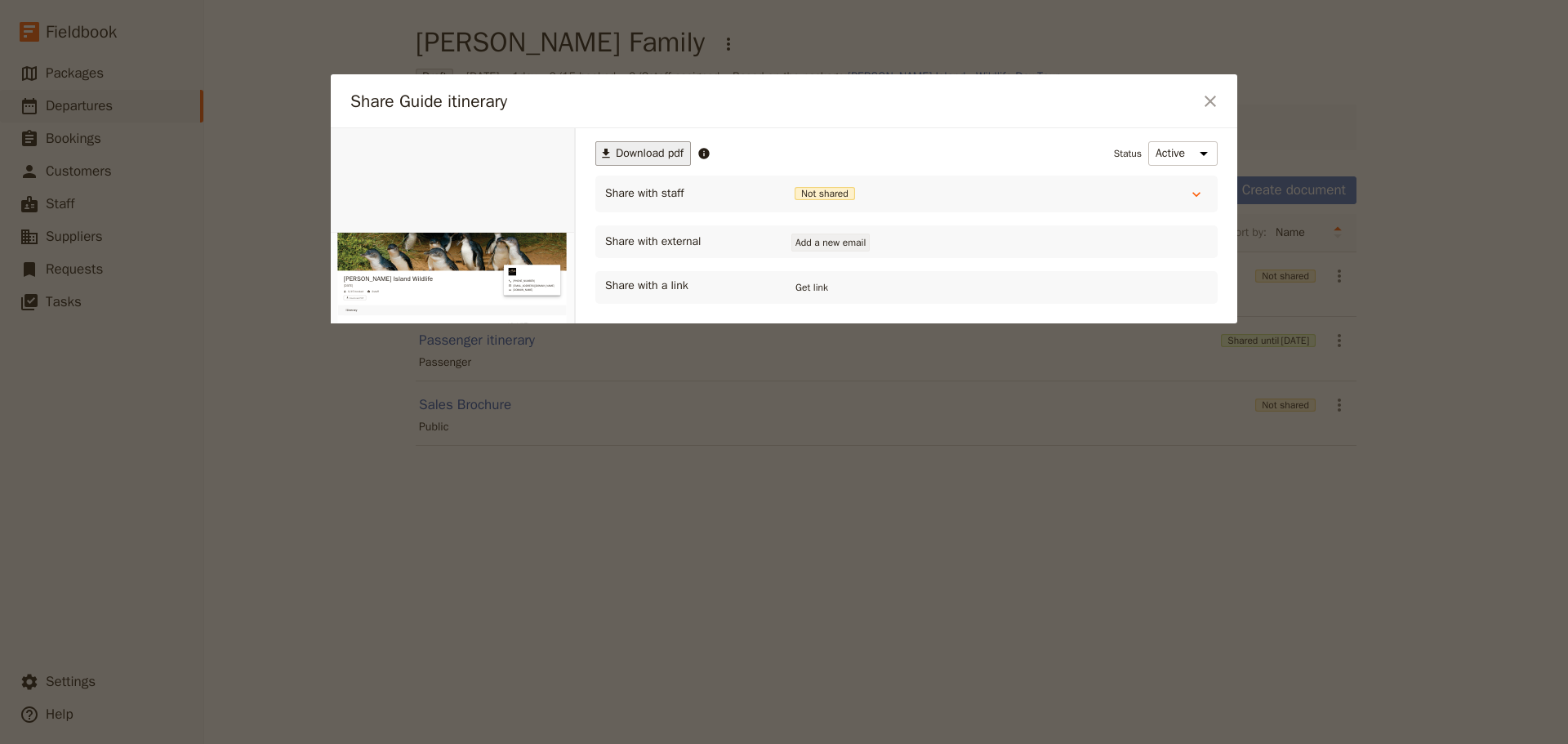 click on "Add a new email" at bounding box center [831, 243] 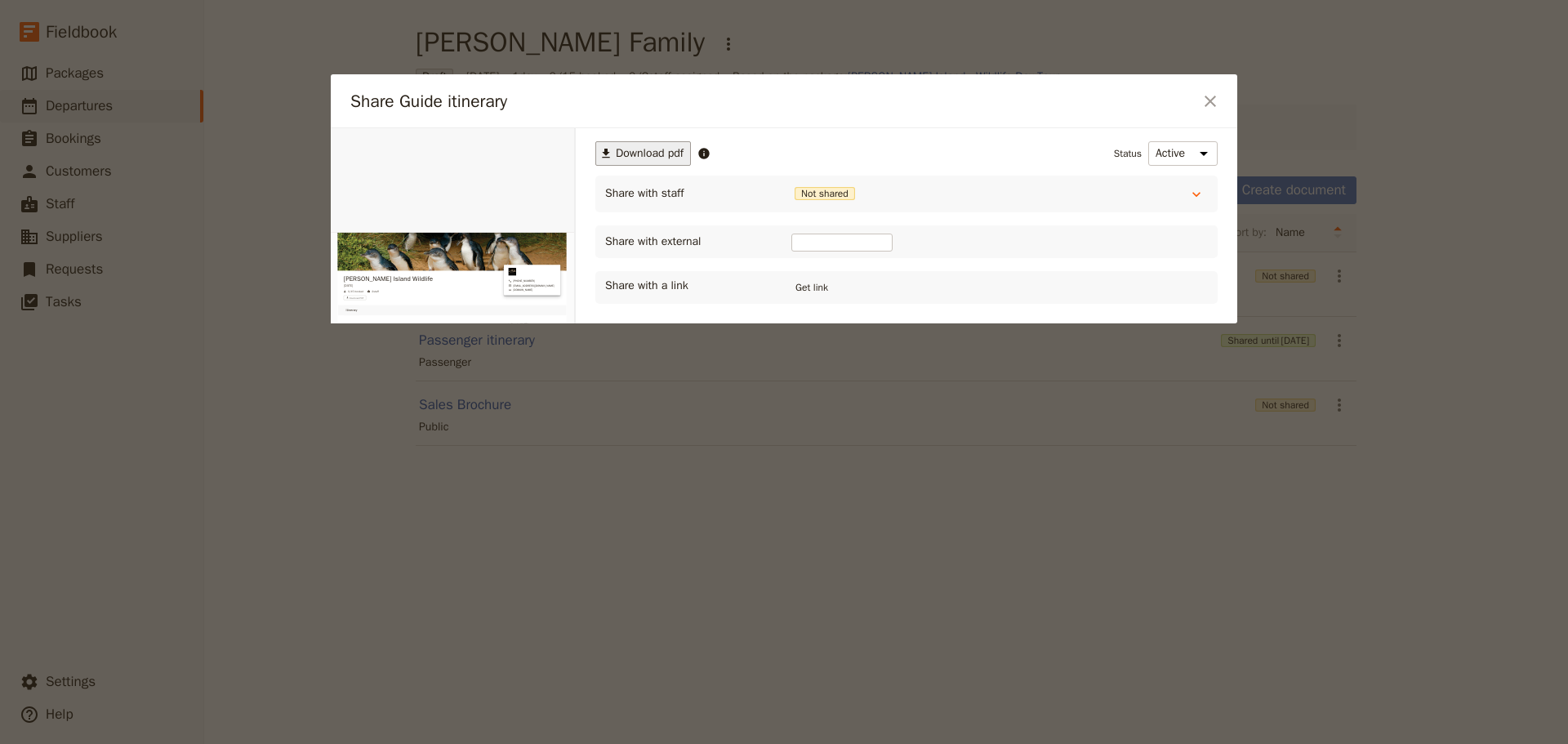 type on "[EMAIL_ADDRESS][DOMAIN_NAME]" 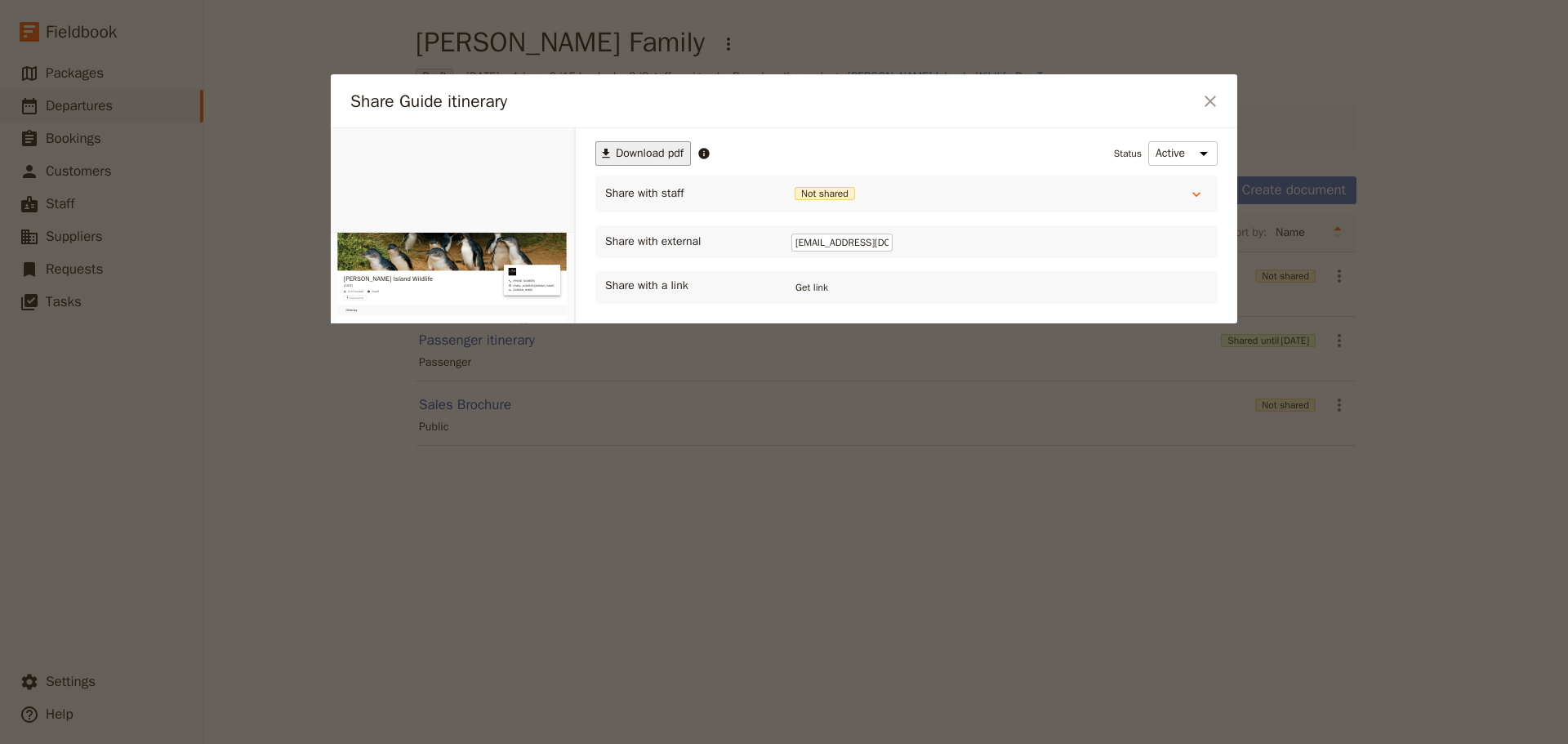 scroll, scrollTop: 0, scrollLeft: 13, axis: horizontal 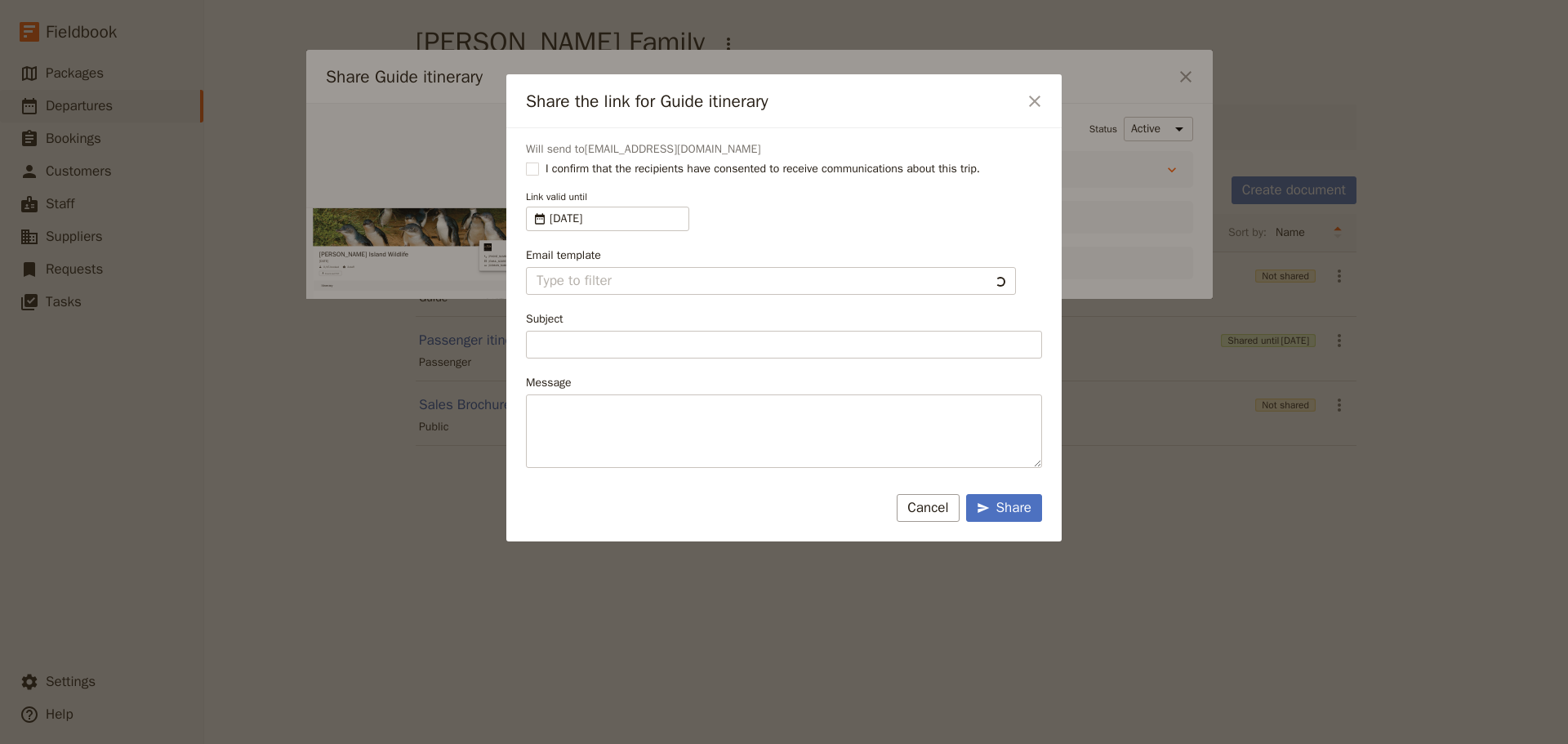 type on "Client Itinerary Template" 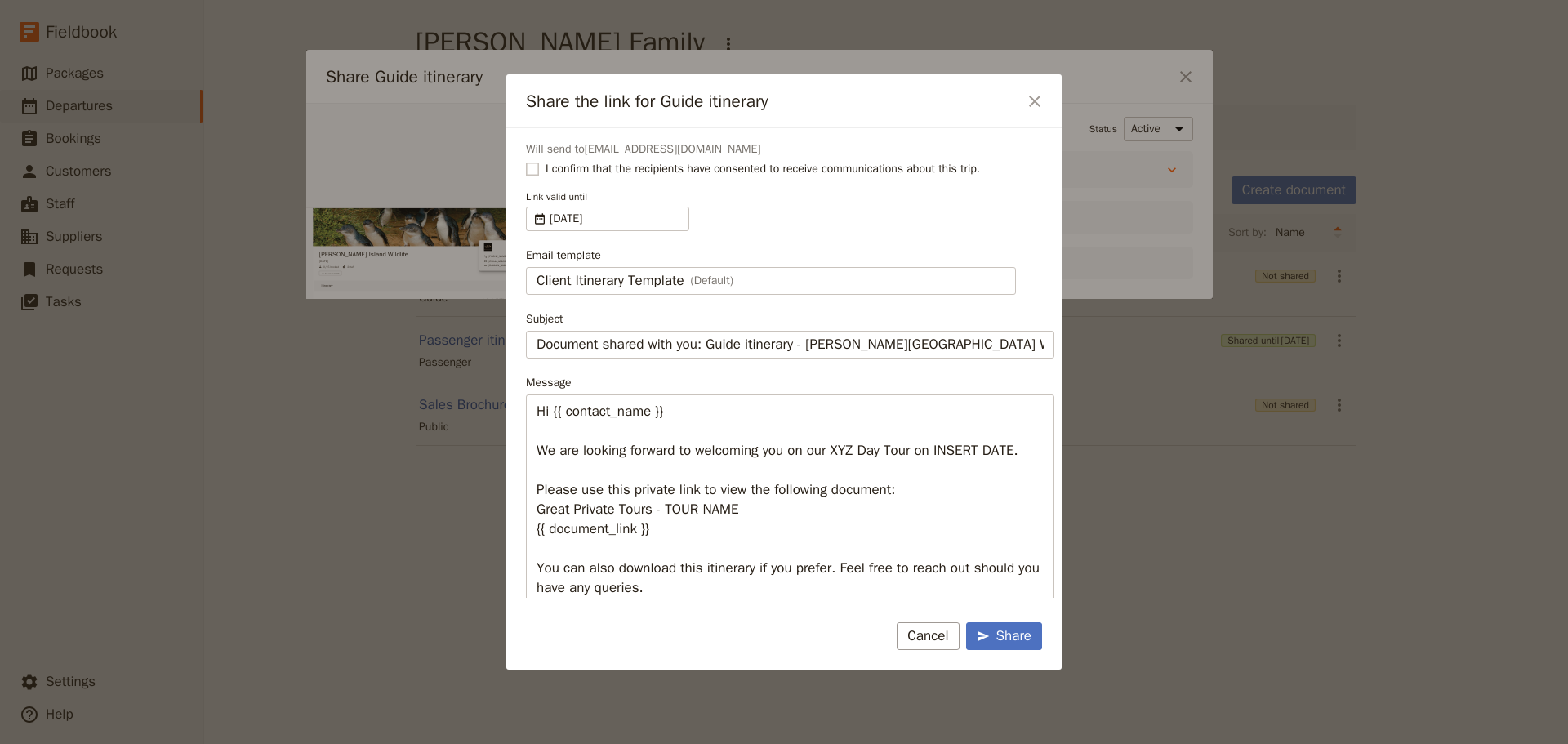 click 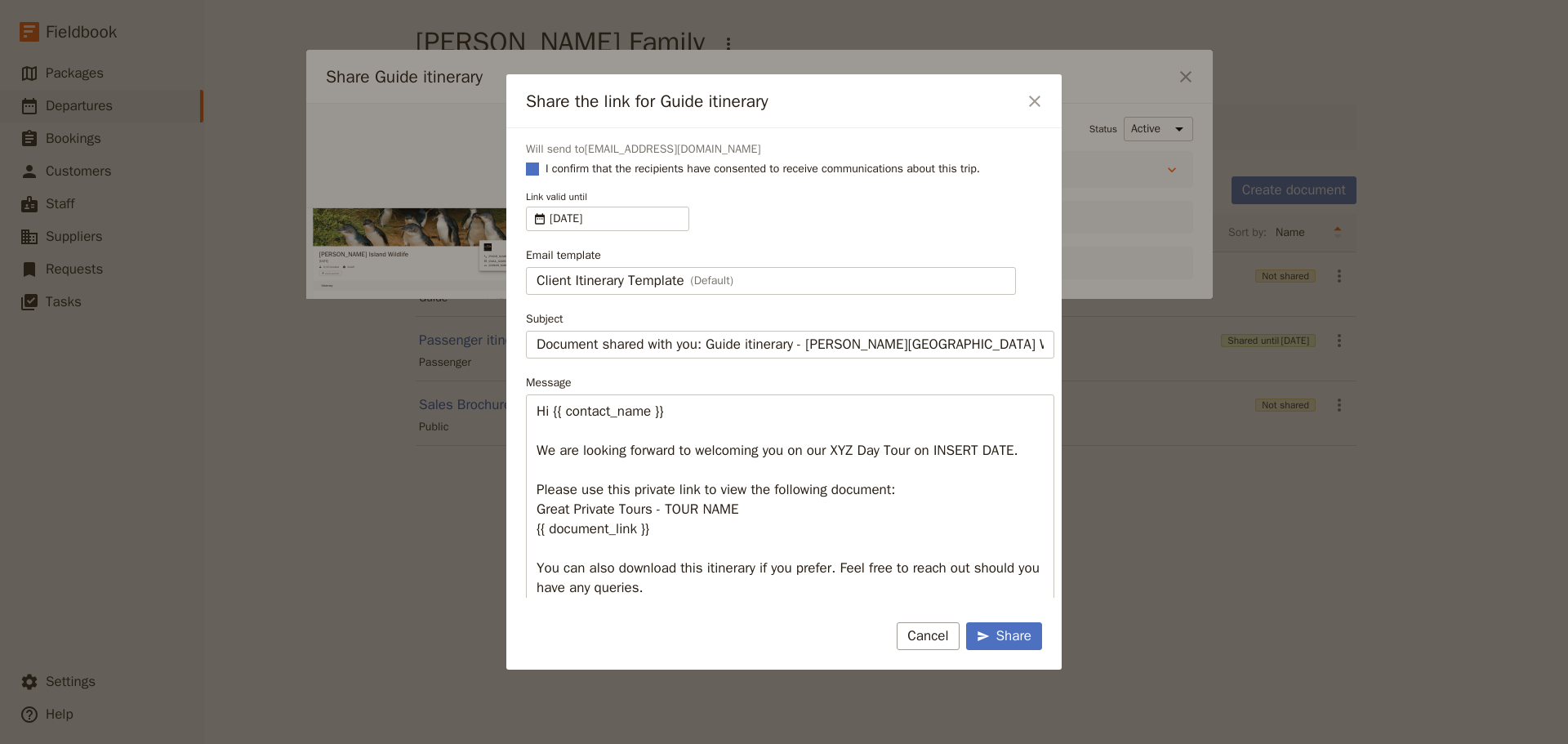 checkbox on "true" 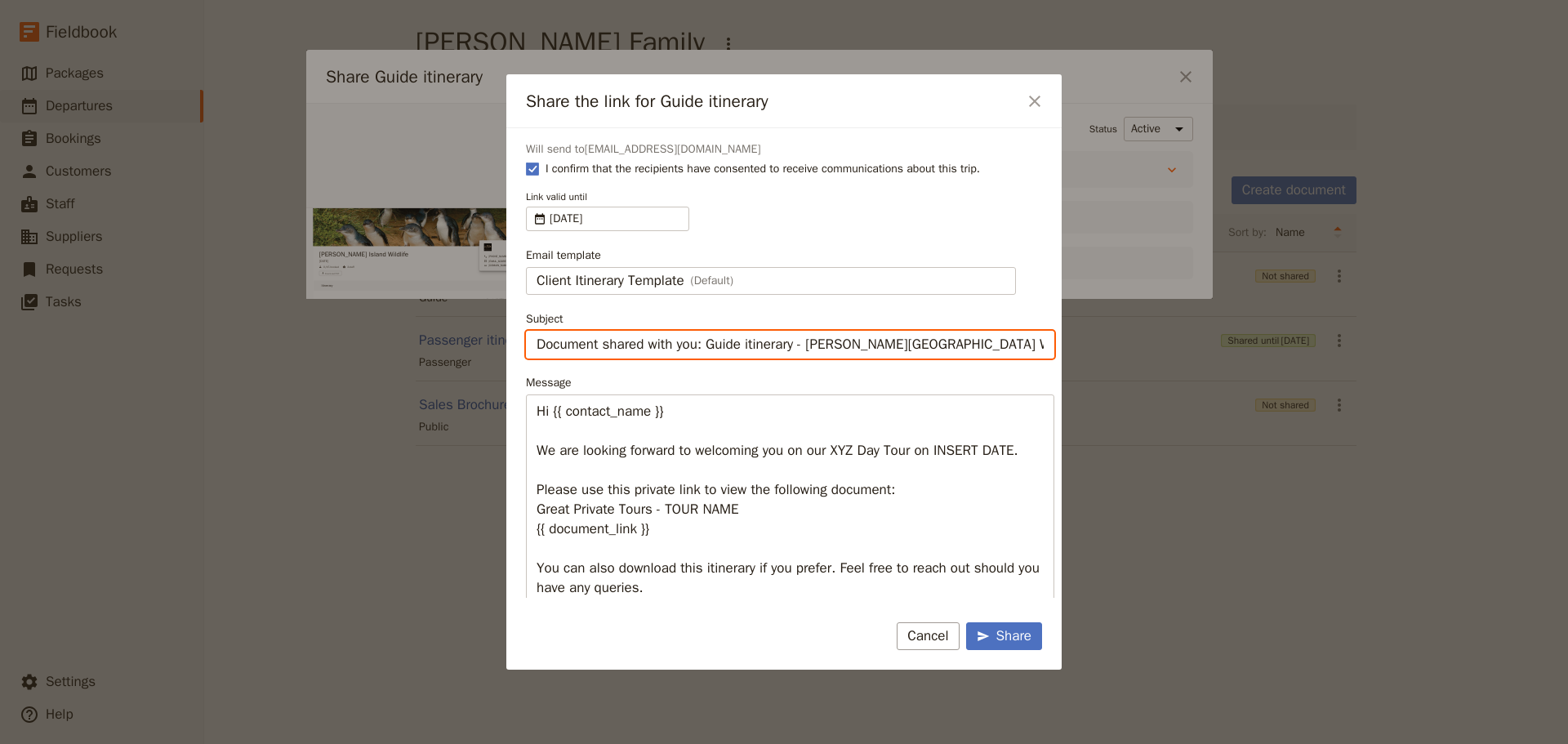 drag, startPoint x: 711, startPoint y: 341, endPoint x: 404, endPoint y: 293, distance: 310.72979 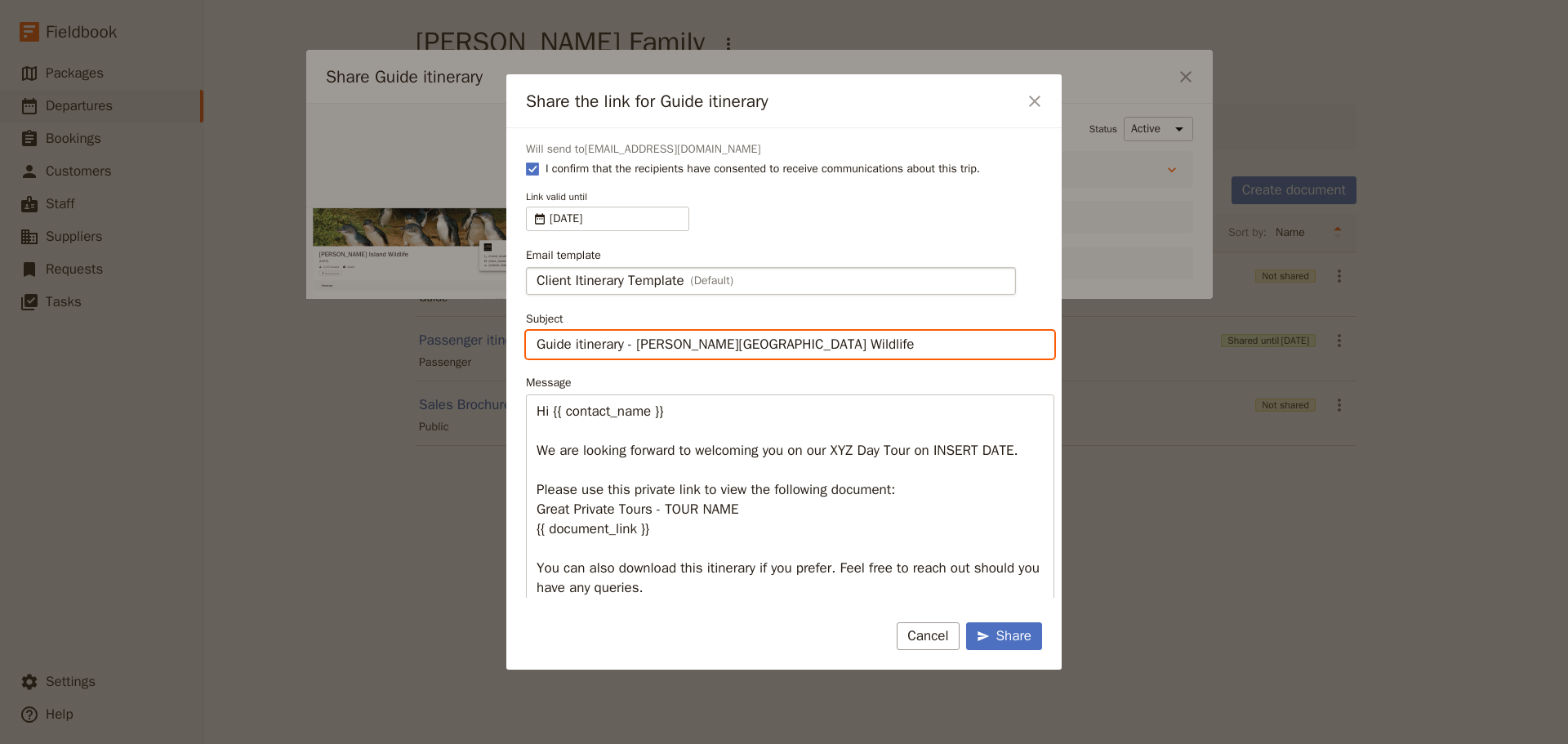 type on "Guide itinerary - [PERSON_NAME][GEOGRAPHIC_DATA] Wildlife" 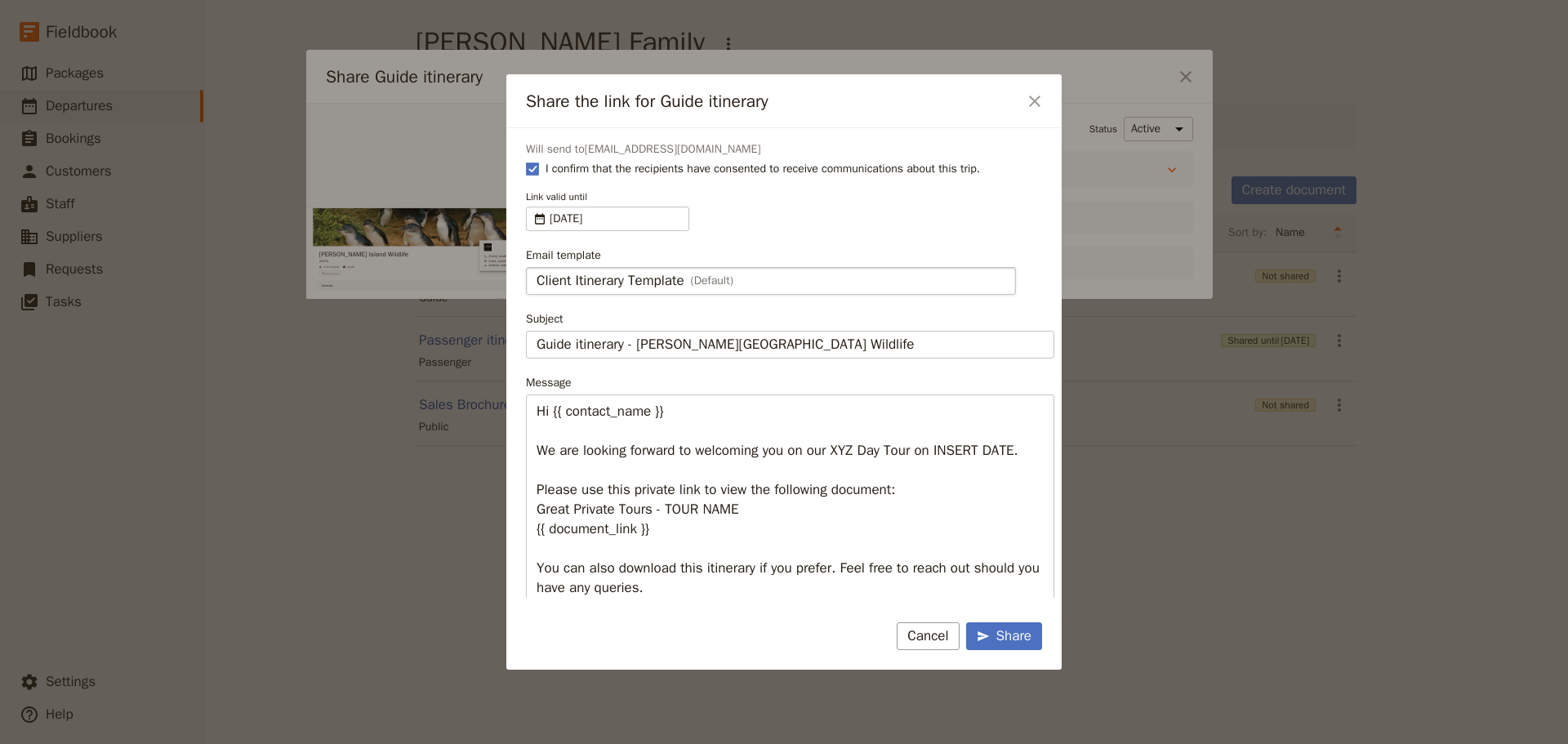 click on "Client Itinerary Template  (Default)" at bounding box center (771, 281) 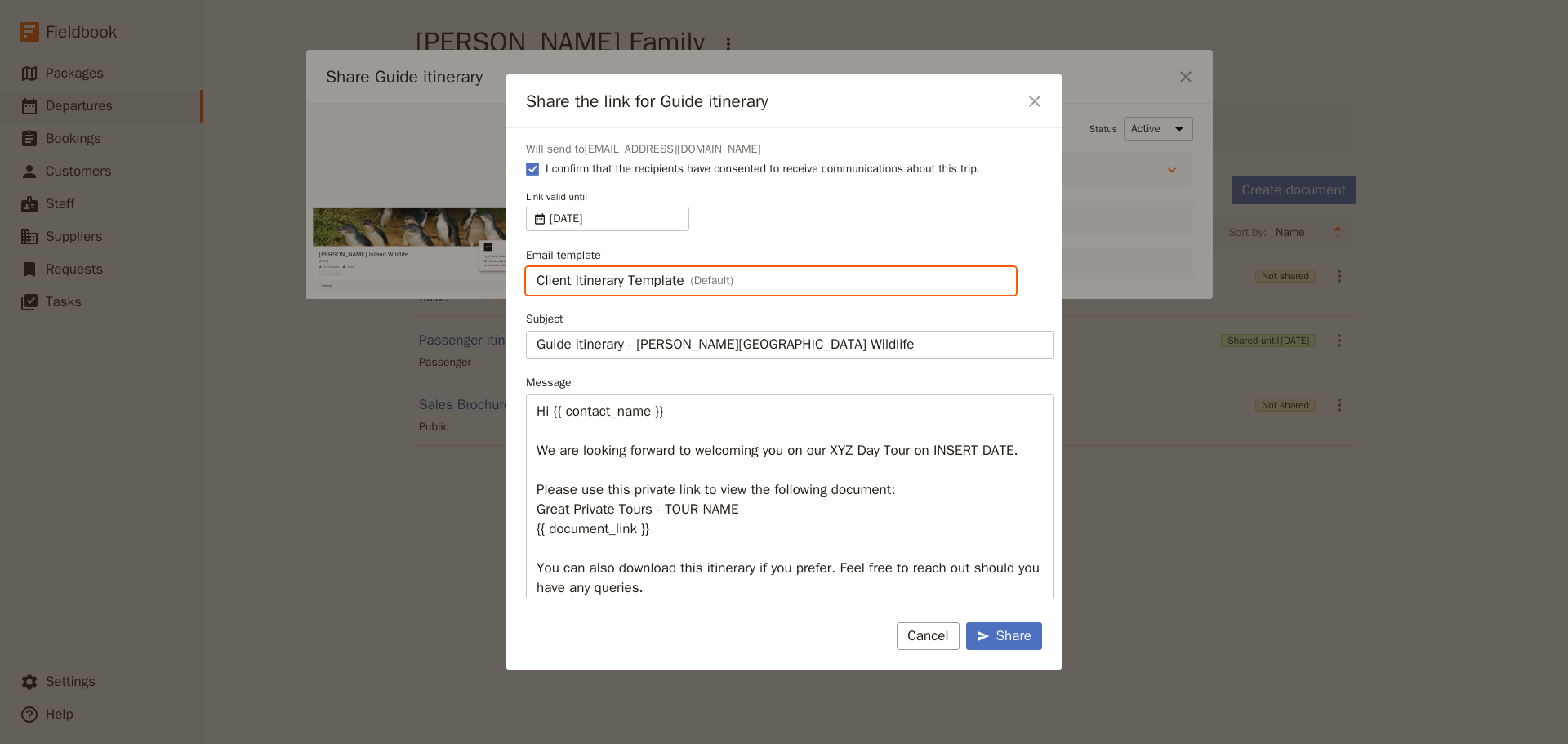 click on "Client Itinerary Template" at bounding box center (536, 267) 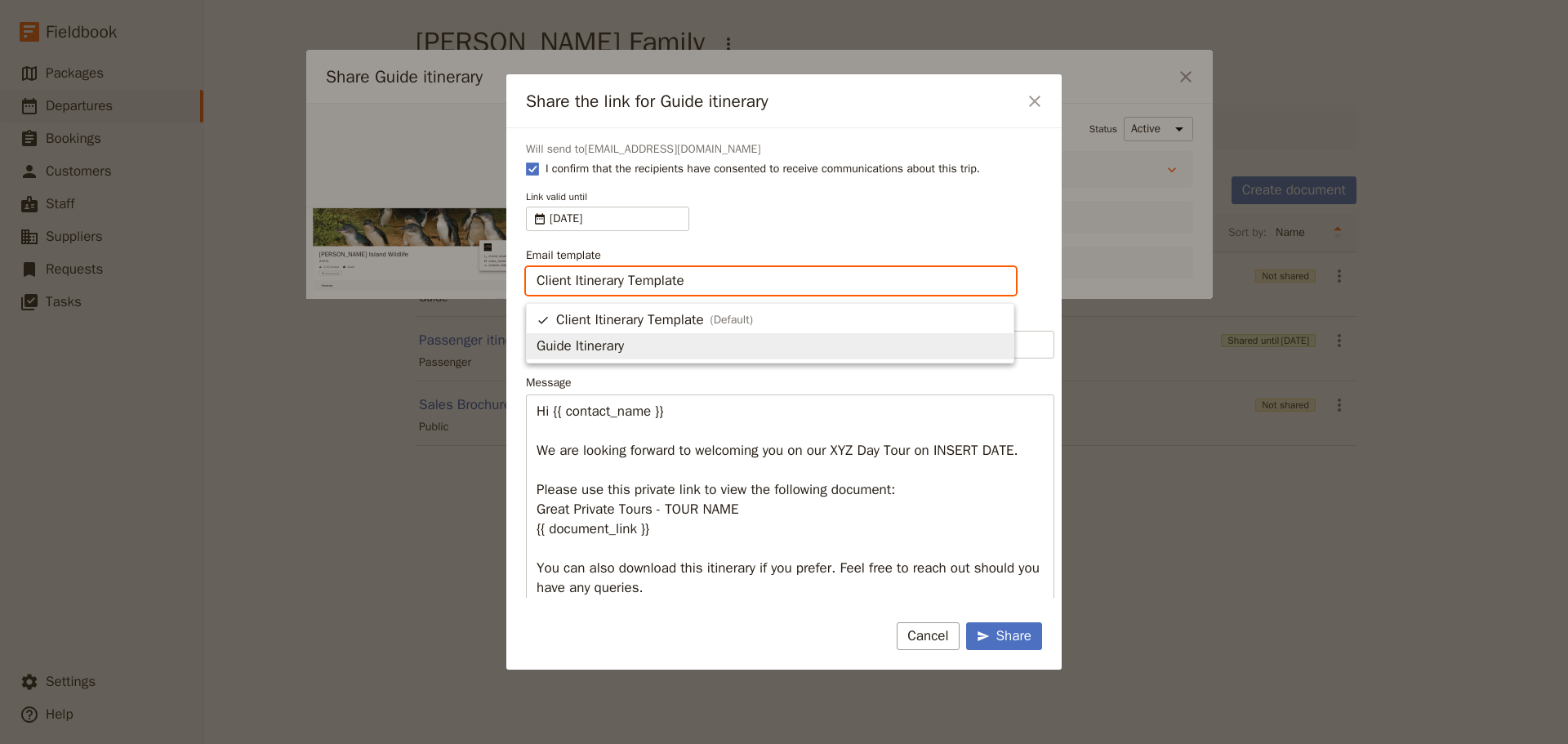 click on "Guide Itinerary" at bounding box center [770, 346] 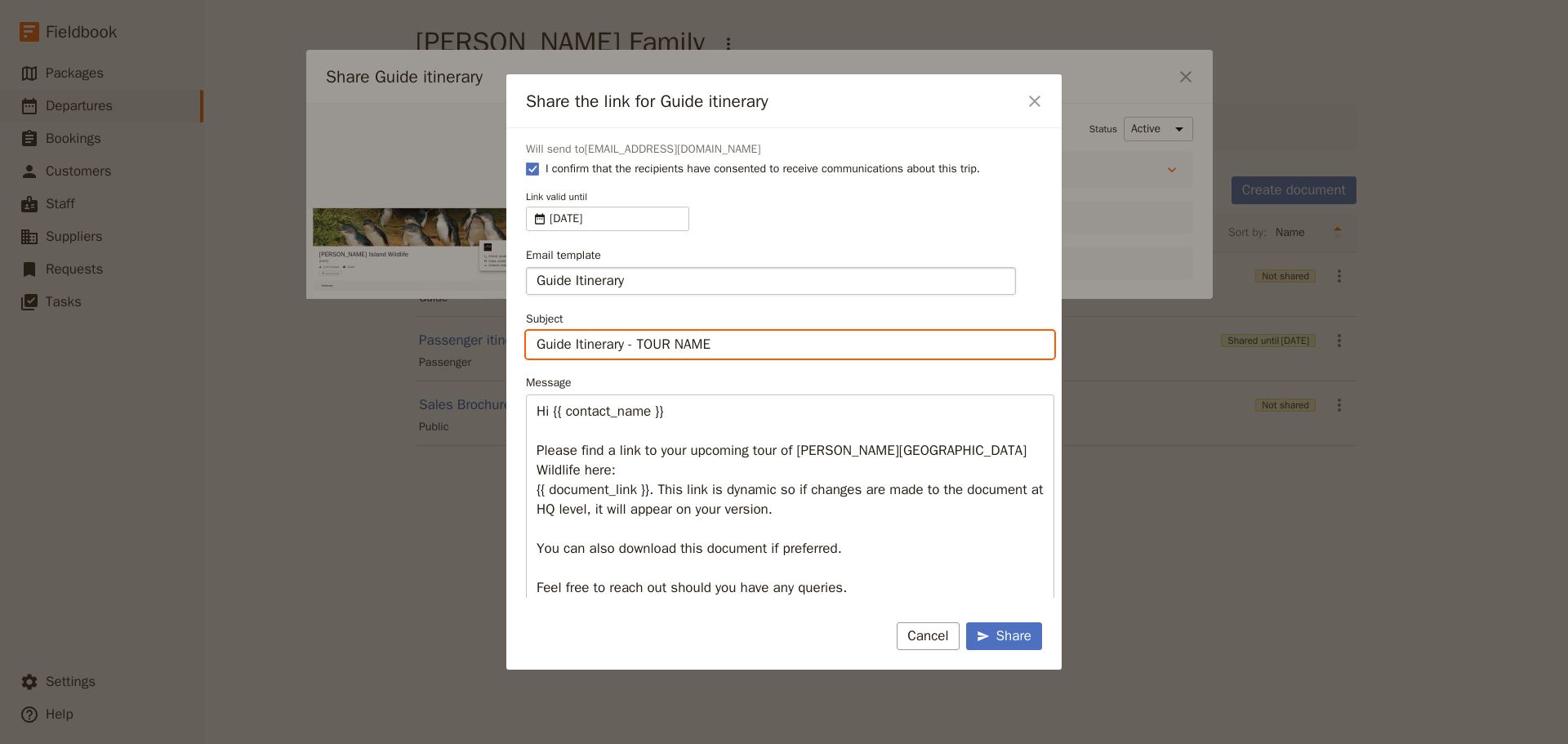 drag, startPoint x: 739, startPoint y: 347, endPoint x: 639, endPoint y: 350, distance: 100.04499 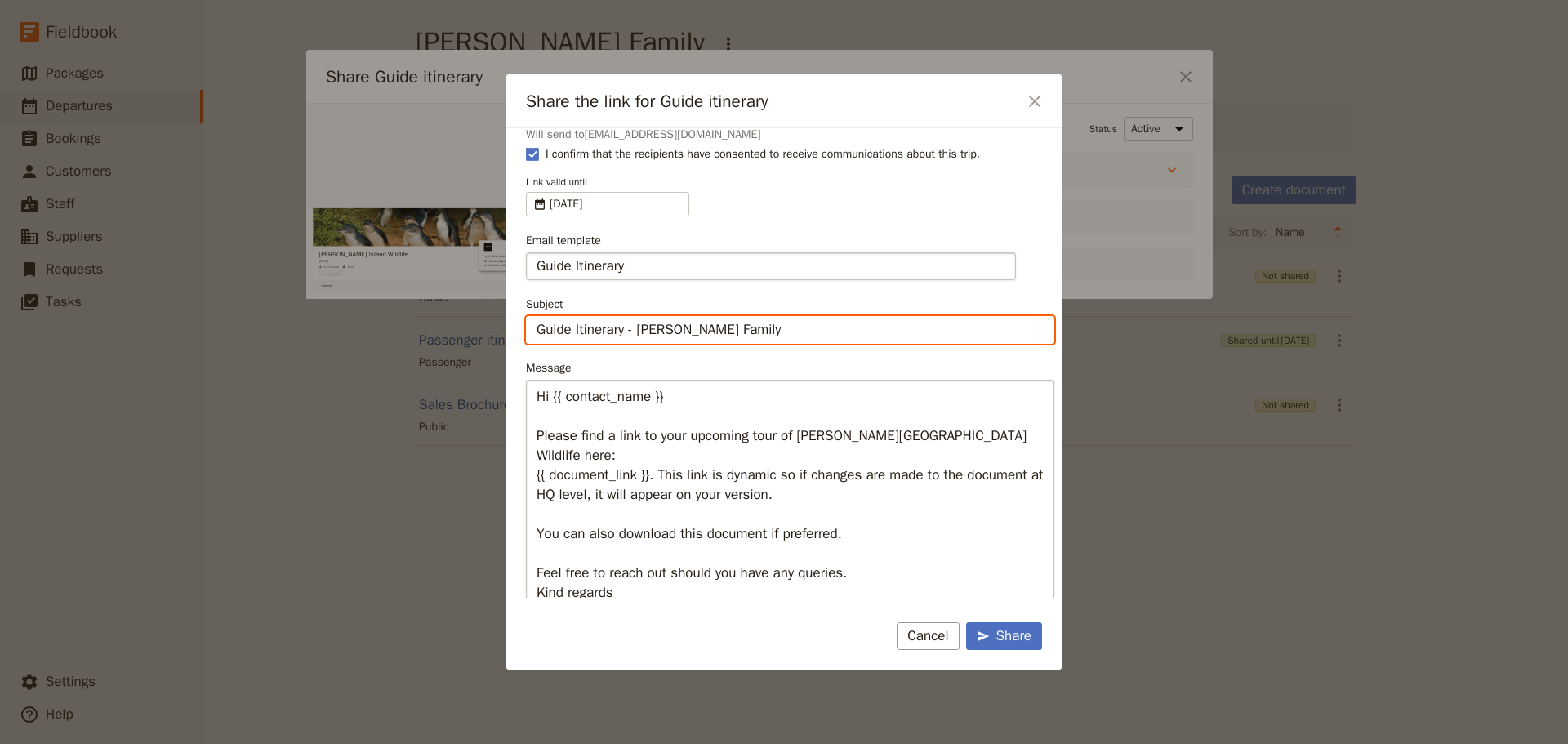 scroll, scrollTop: 0, scrollLeft: 0, axis: both 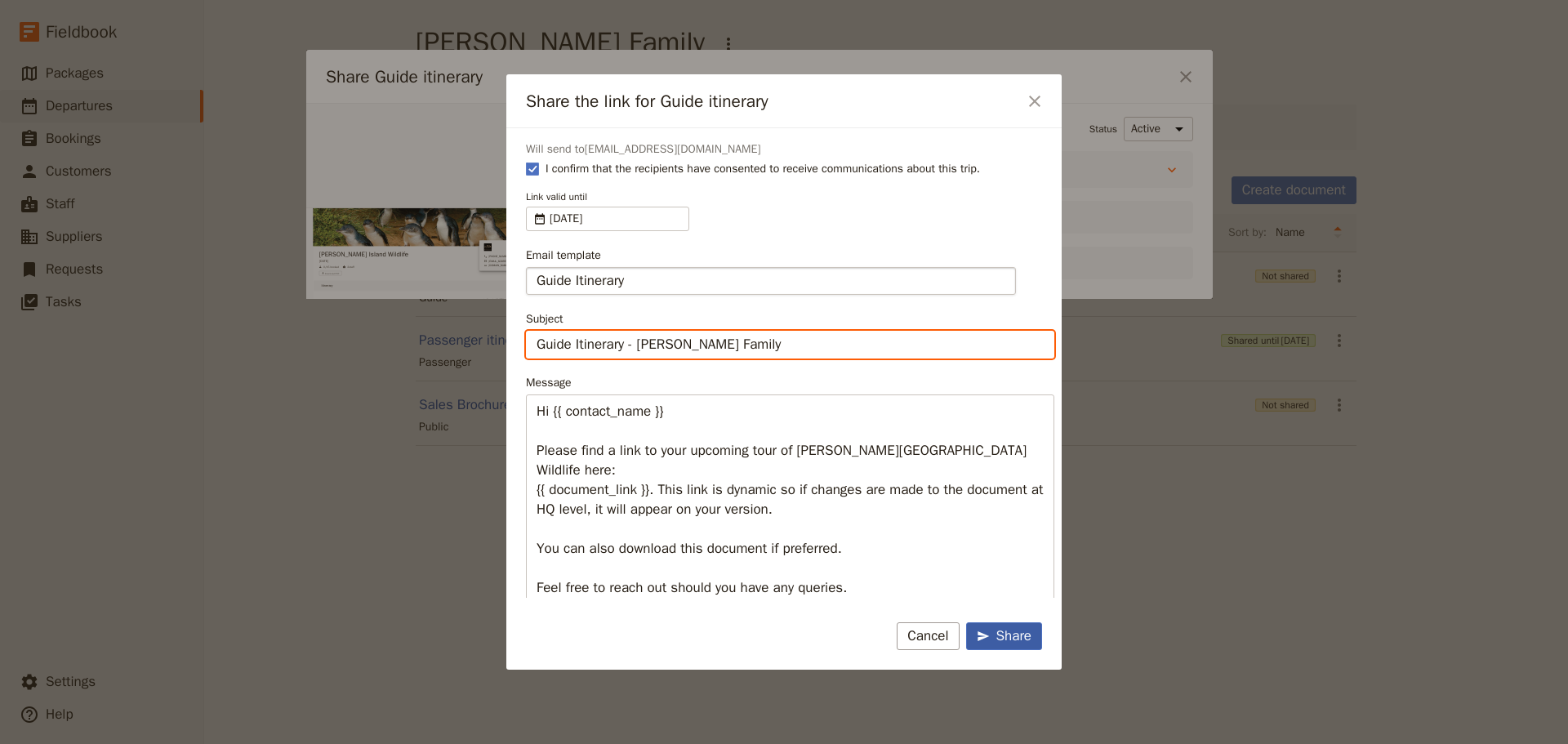 type on "Guide Itinerary - [PERSON_NAME] Family" 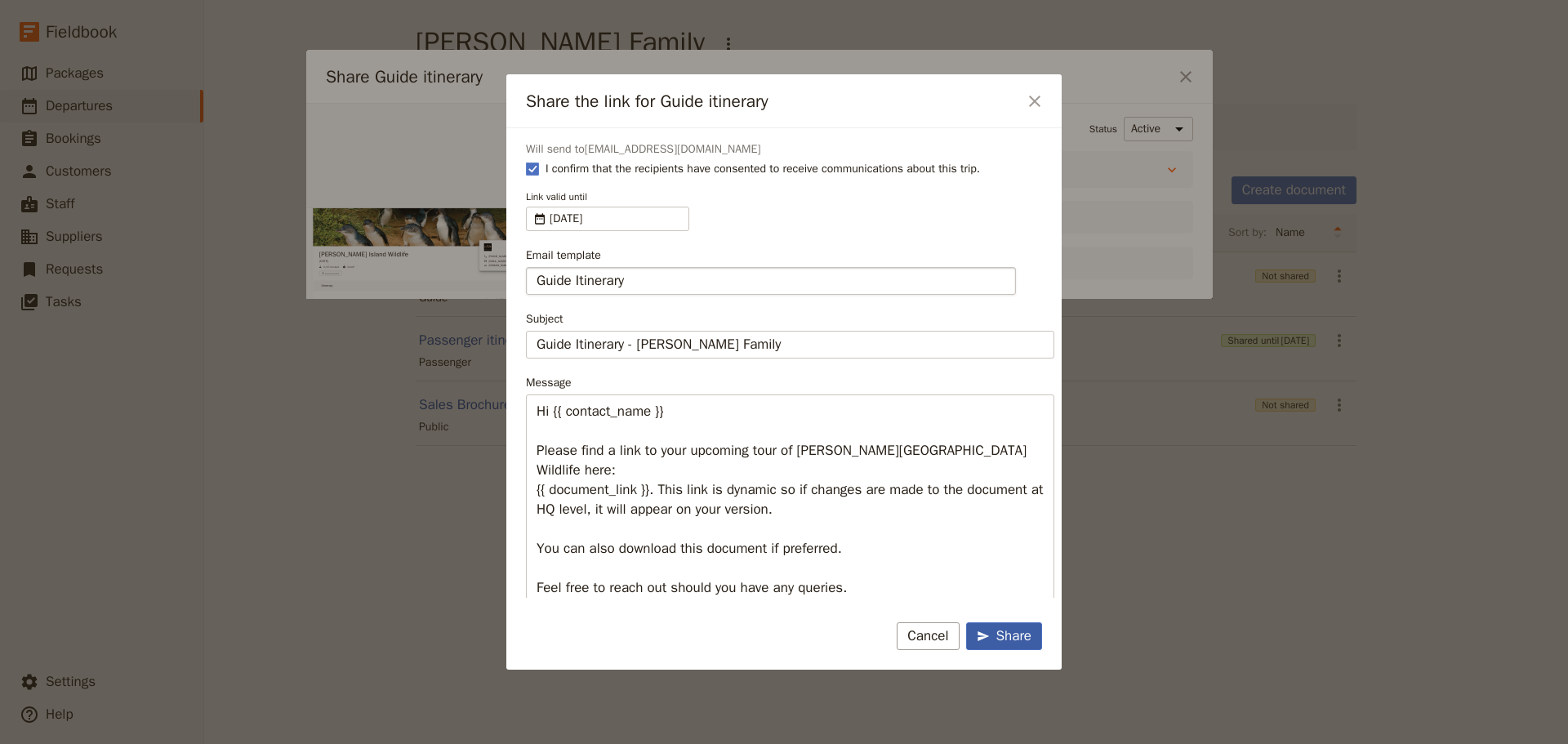 click on "Share" at bounding box center [1004, 636] 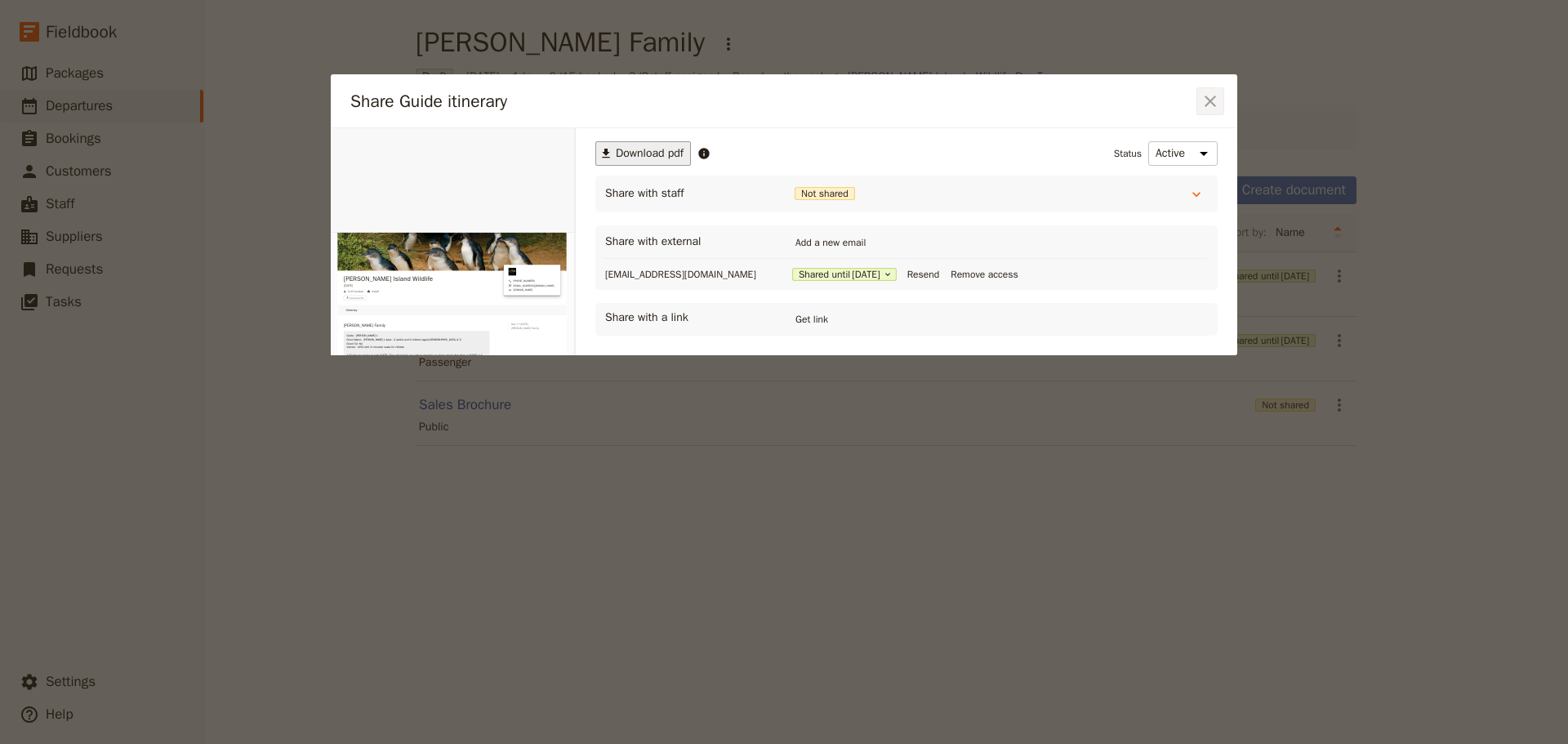 click 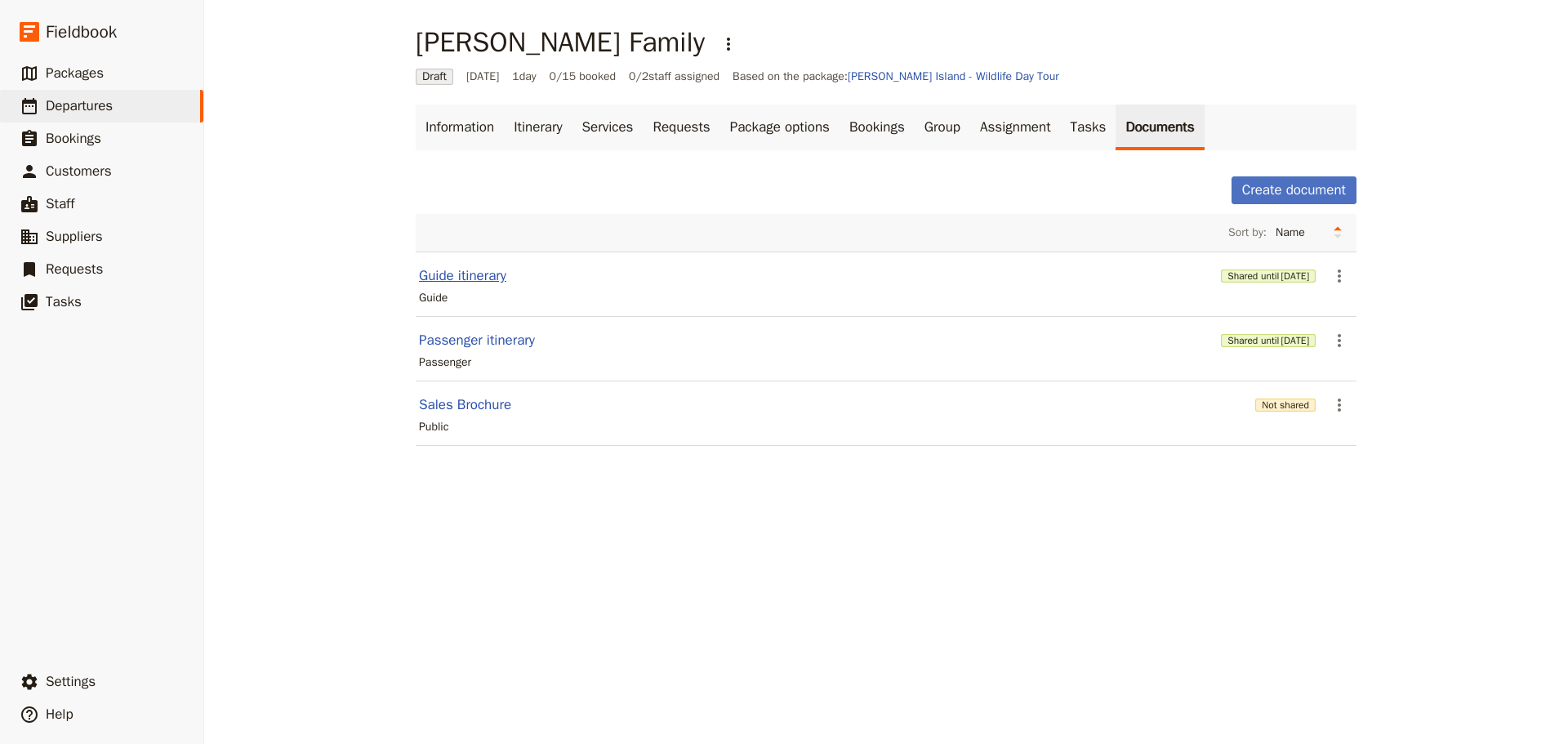 click on "Guide itinerary" at bounding box center (462, 276) 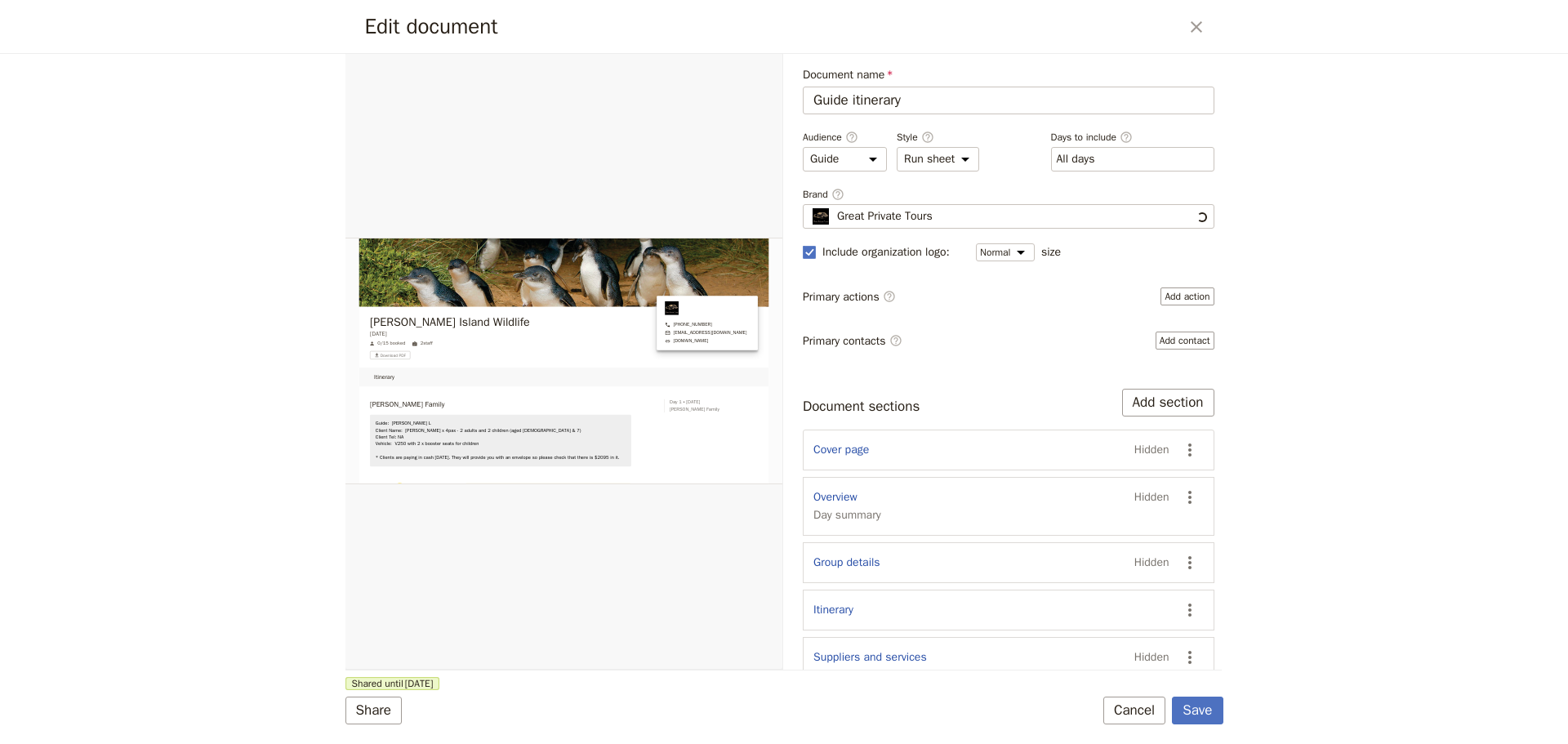 scroll, scrollTop: 0, scrollLeft: 0, axis: both 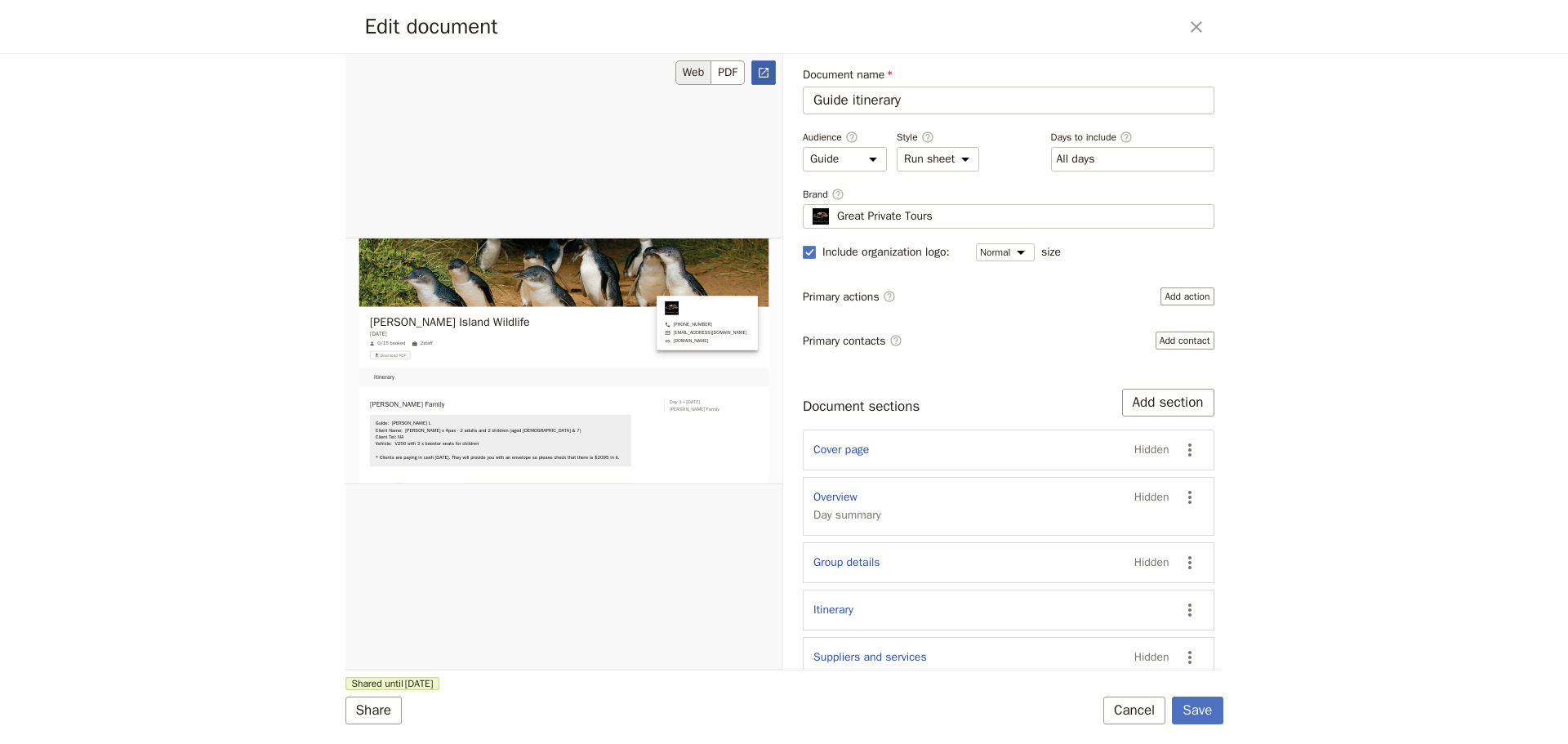 click 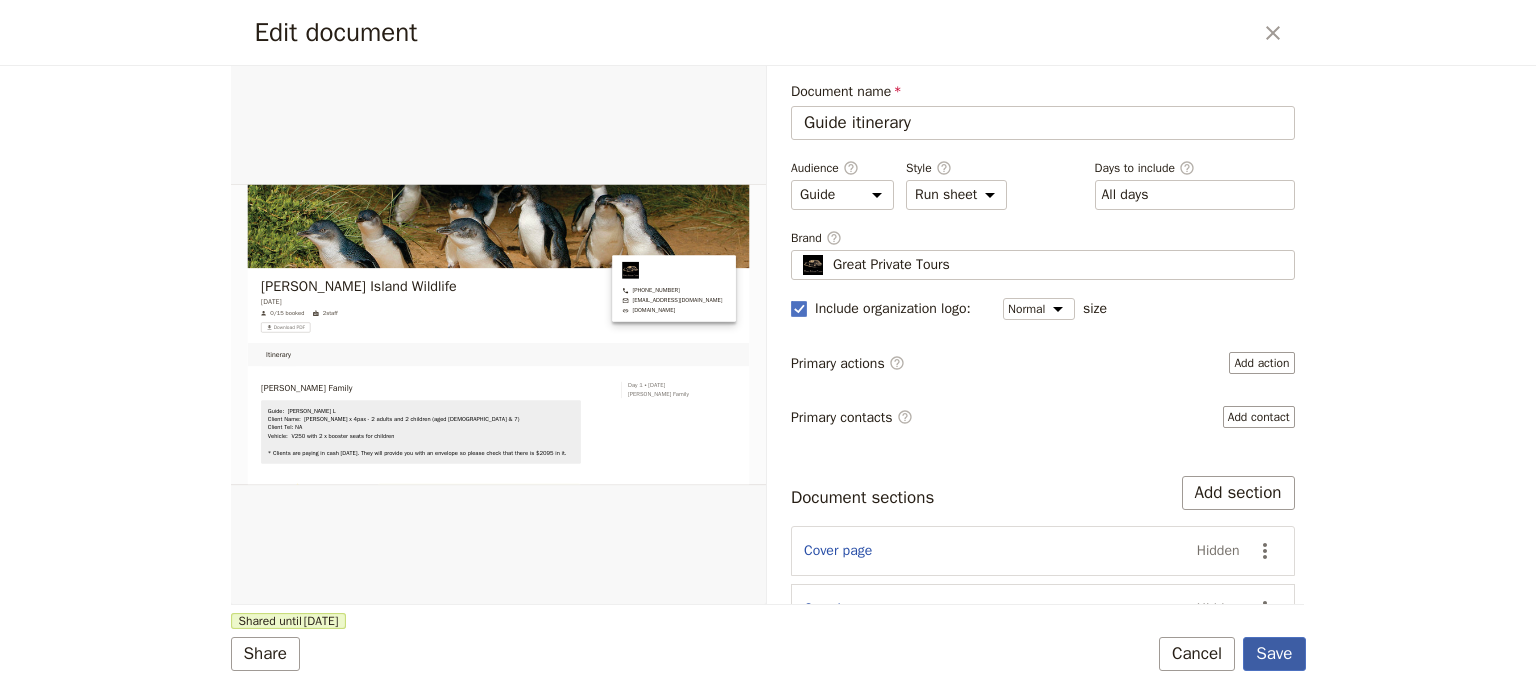 click on "Save" at bounding box center [1274, 654] 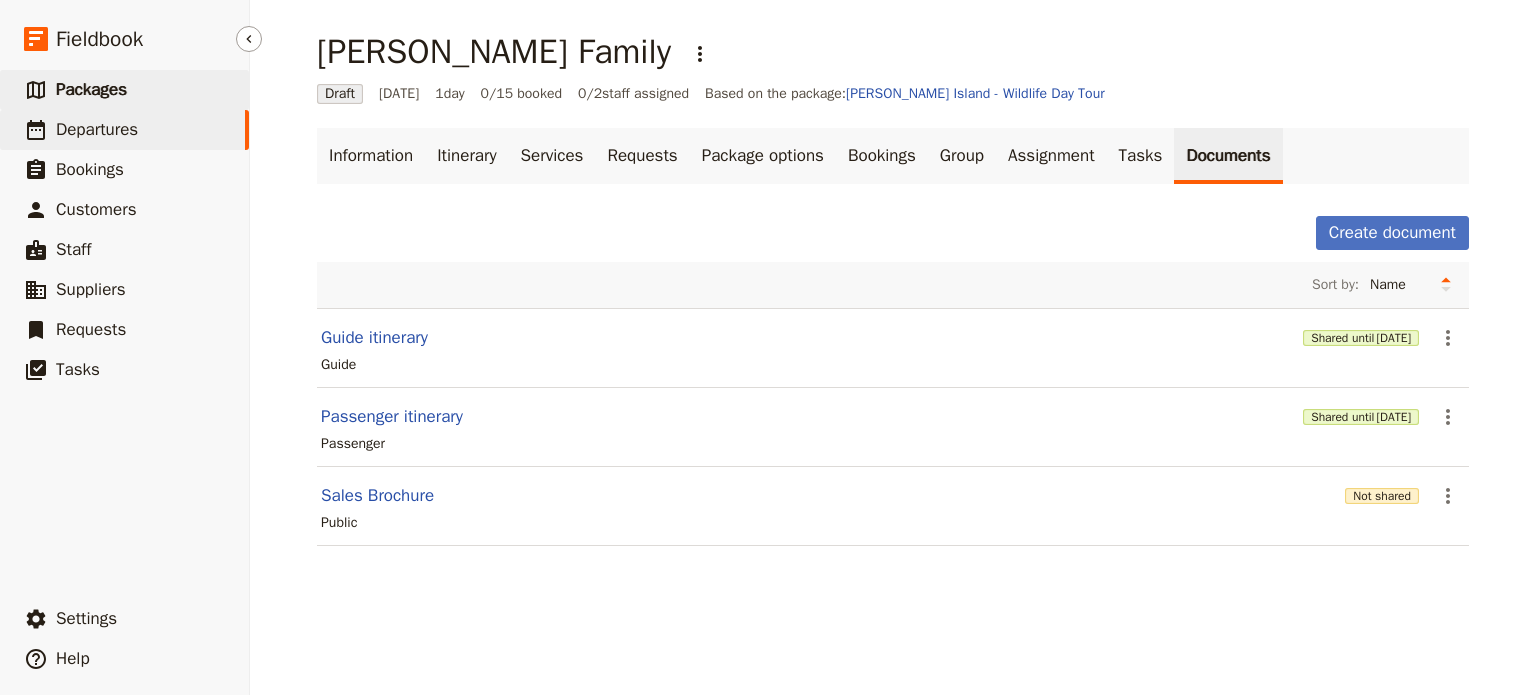 click on "Packages" at bounding box center (91, 89) 